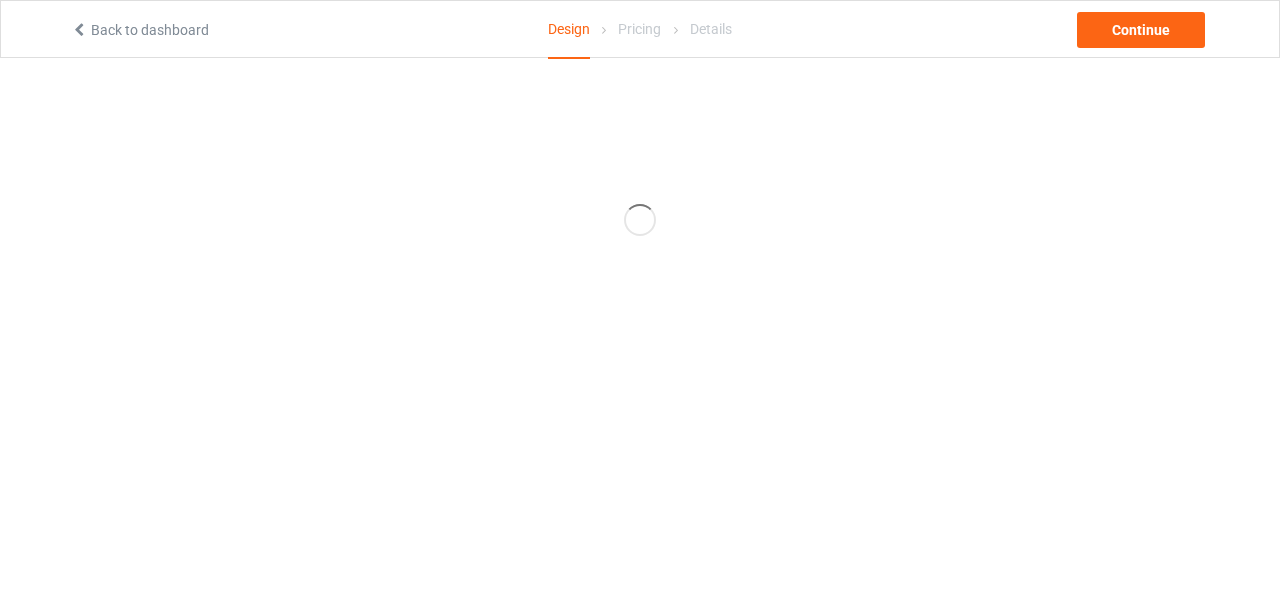 scroll, scrollTop: 0, scrollLeft: 0, axis: both 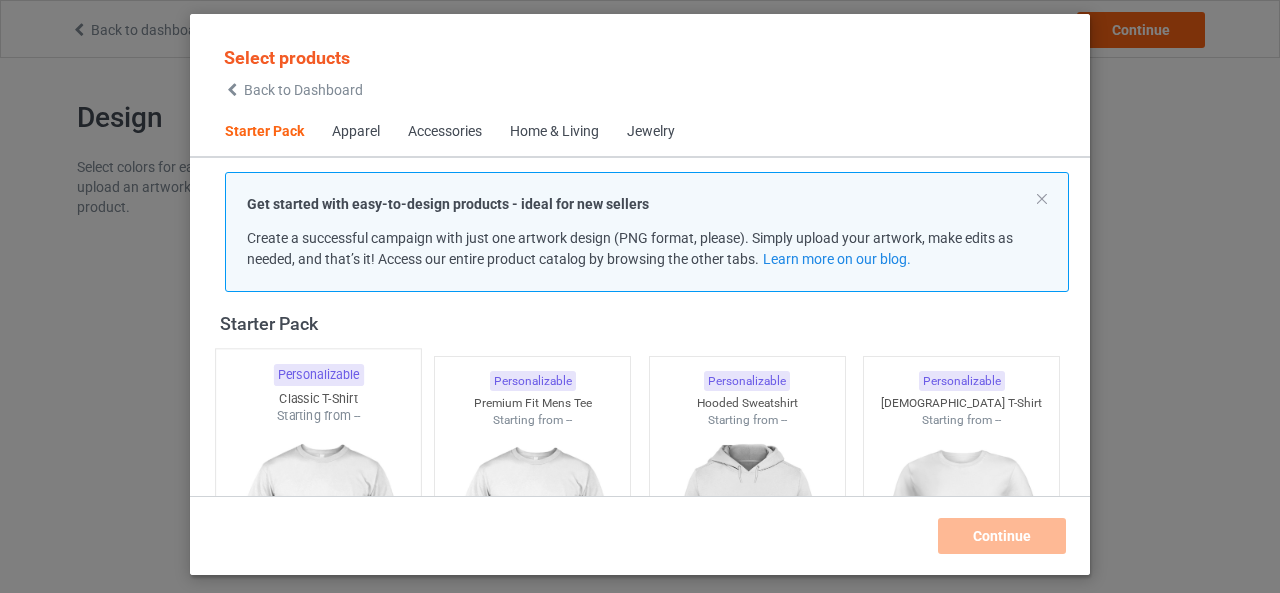 click on "Classic T-Shirt" at bounding box center (318, 398) 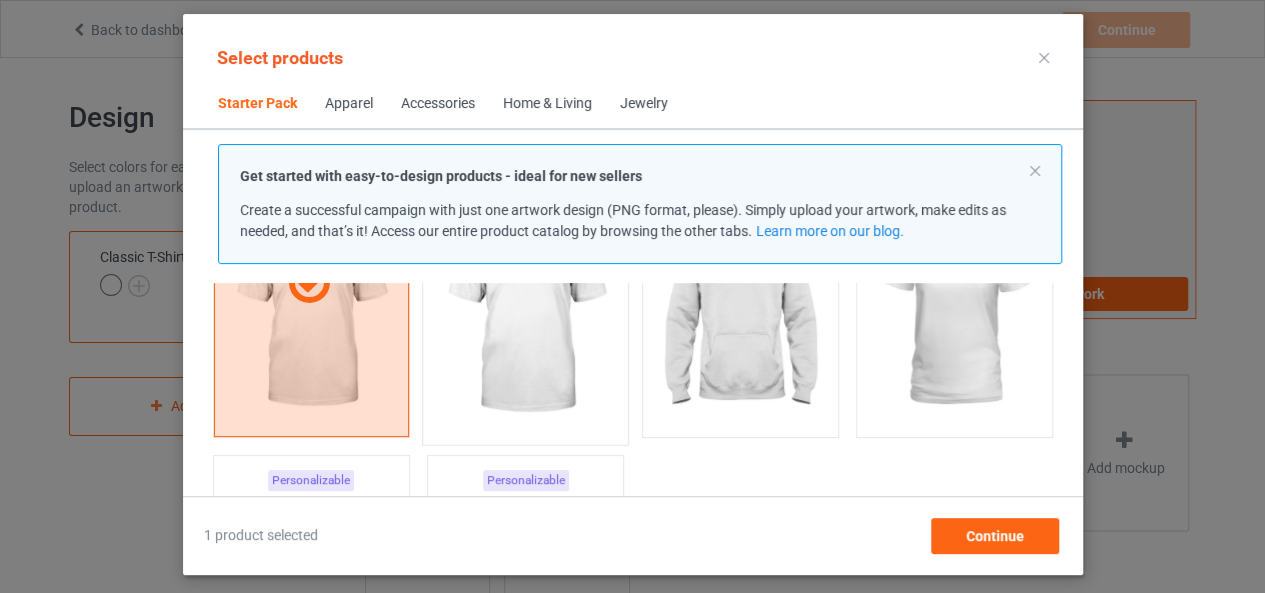 scroll, scrollTop: 225, scrollLeft: 0, axis: vertical 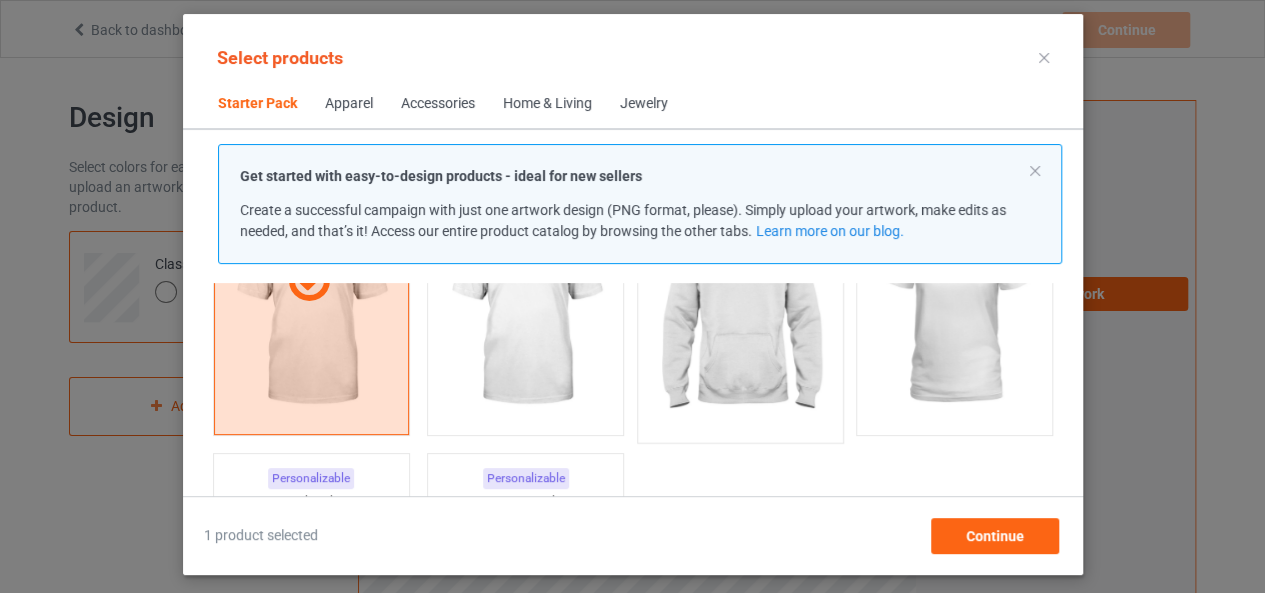 click at bounding box center (740, 314) 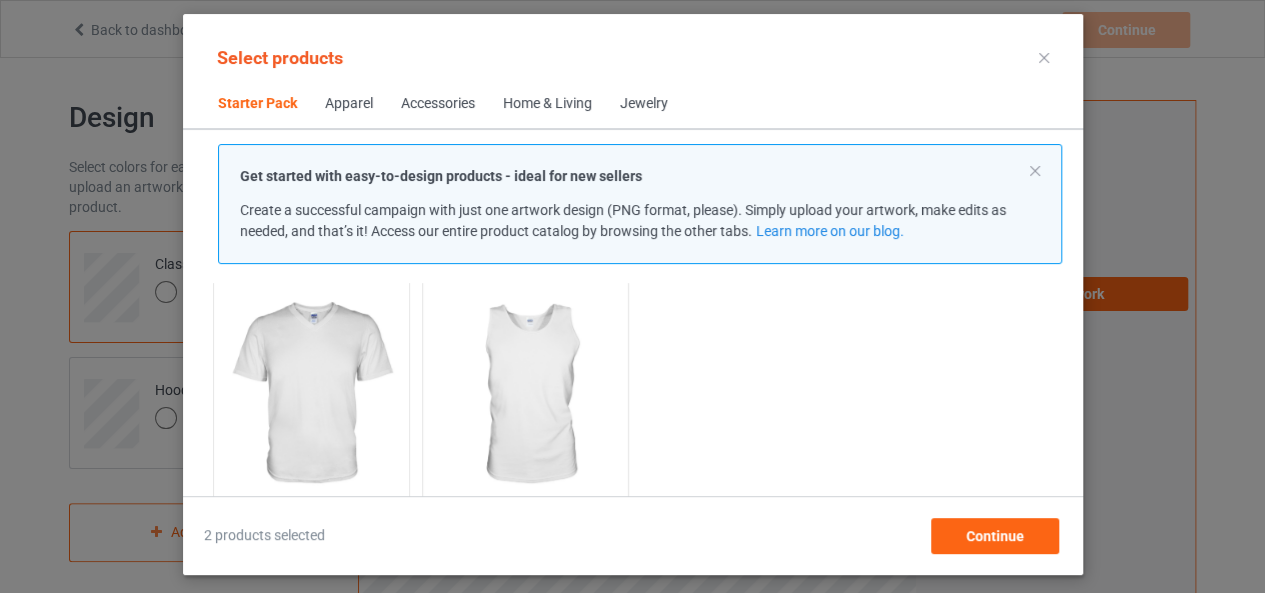 click at bounding box center [525, 395] 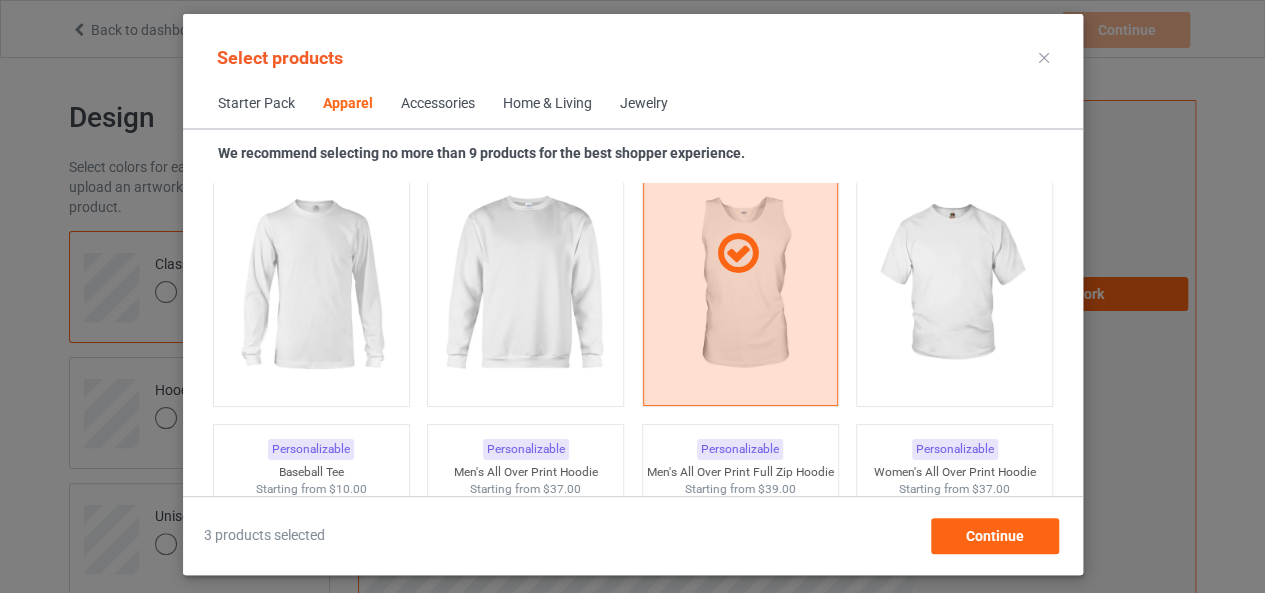 scroll, scrollTop: 1531, scrollLeft: 0, axis: vertical 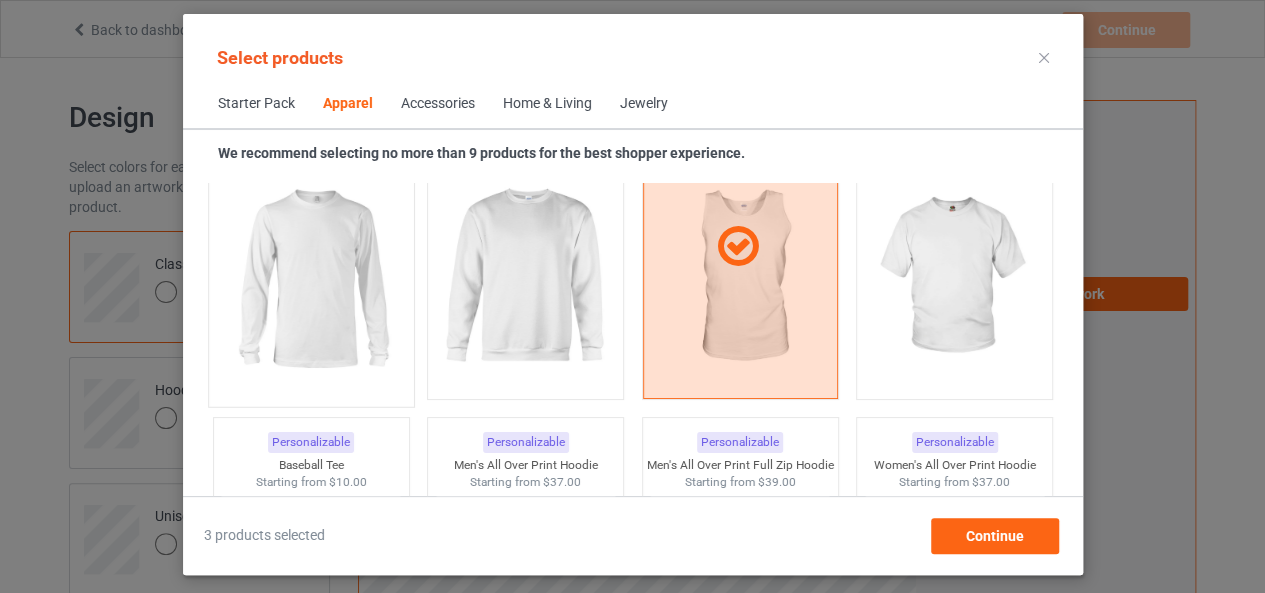 click at bounding box center [311, 278] 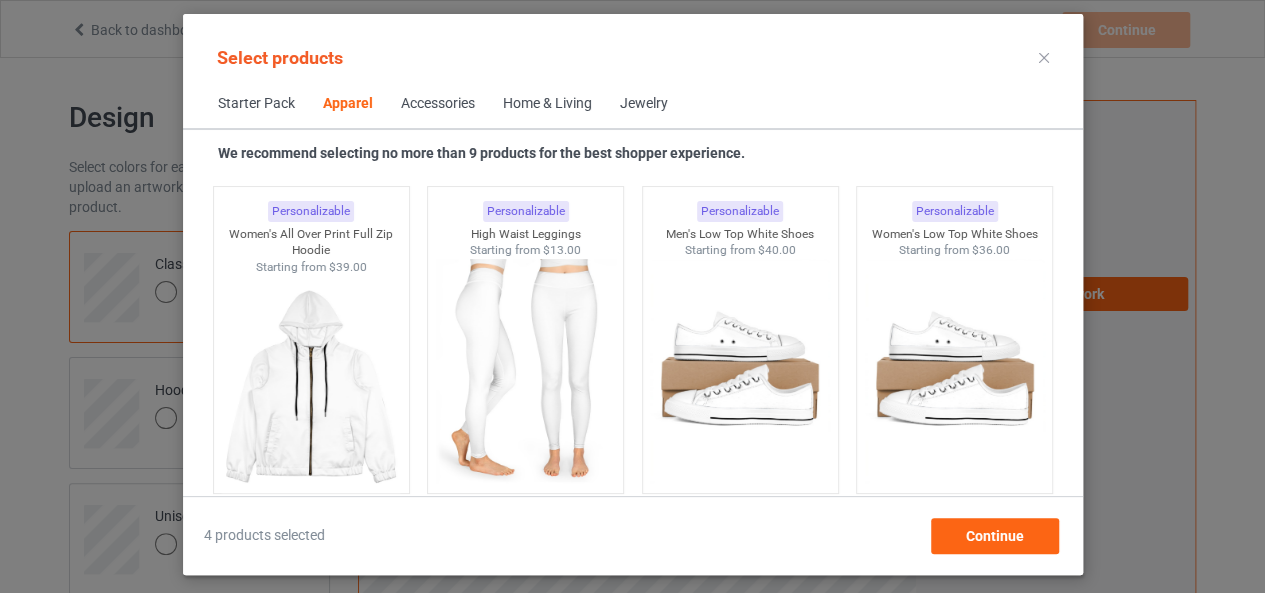 scroll, scrollTop: 2094, scrollLeft: 0, axis: vertical 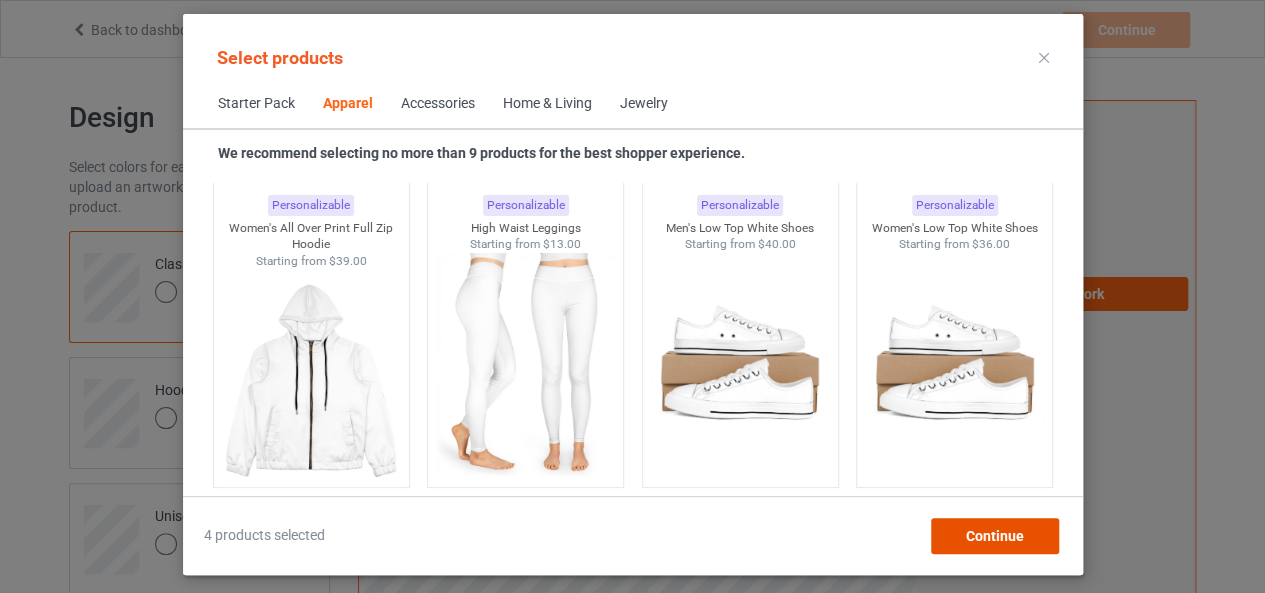 click on "Continue" at bounding box center [994, 536] 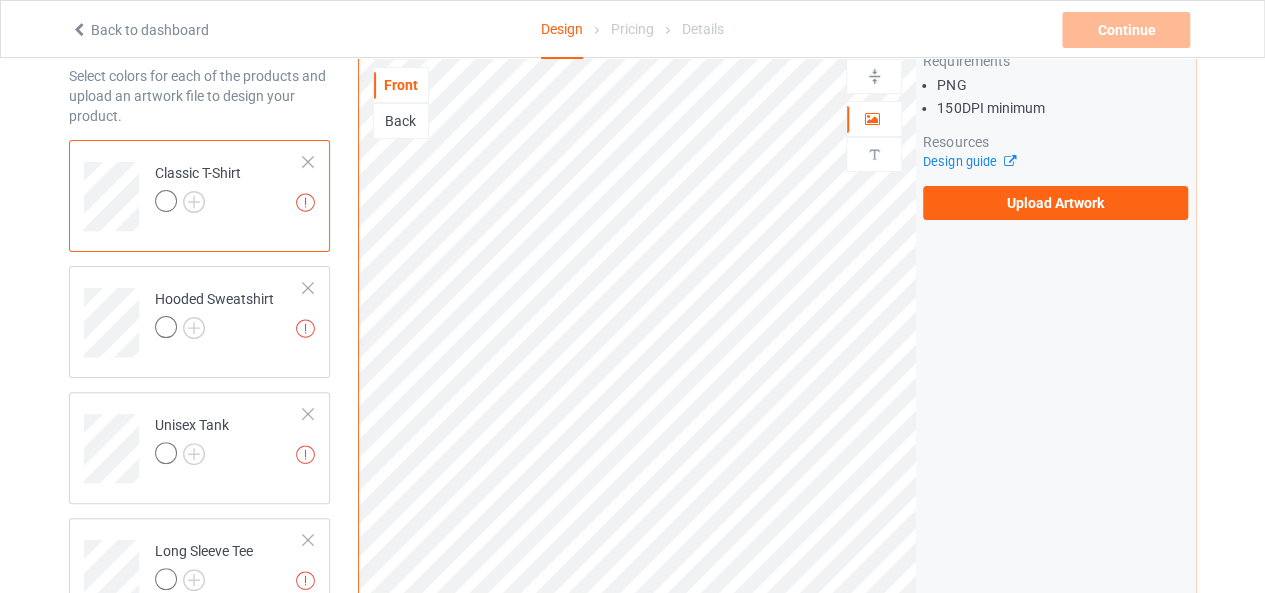 scroll, scrollTop: 92, scrollLeft: 0, axis: vertical 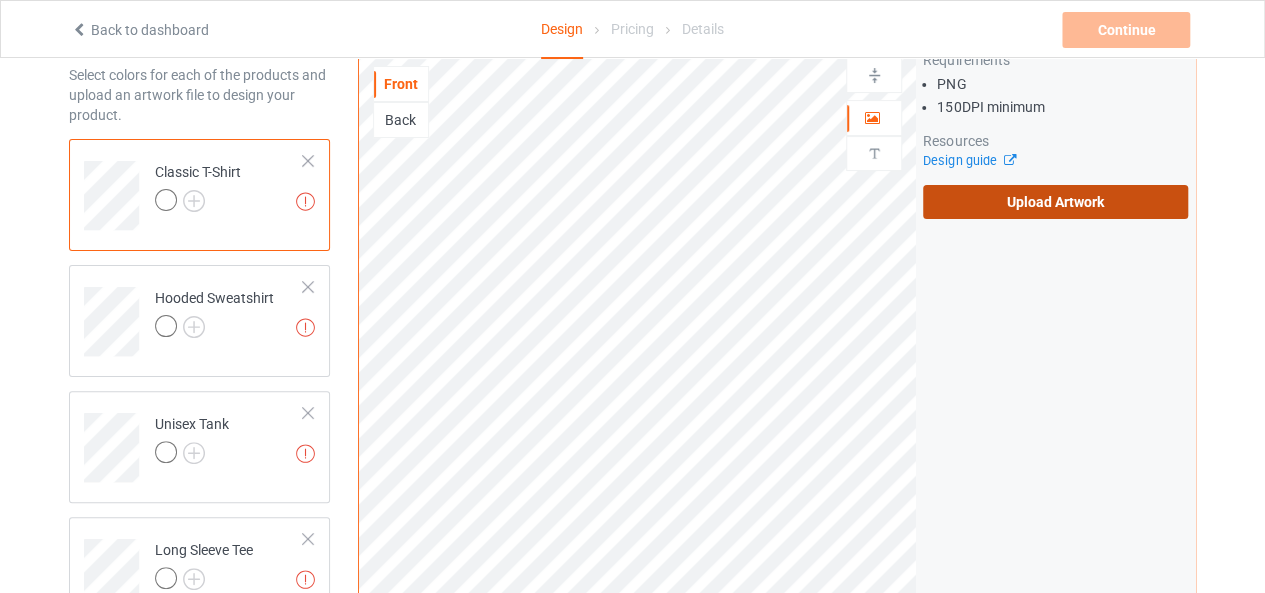 click on "Upload Artwork" at bounding box center [1055, 202] 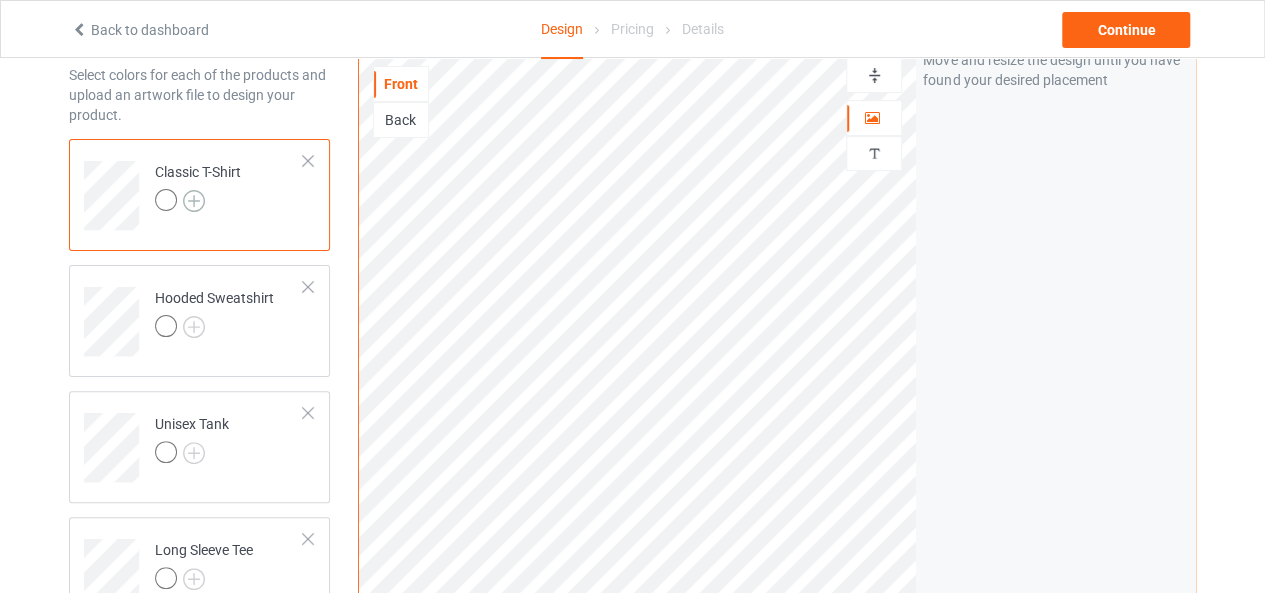 click at bounding box center (194, 201) 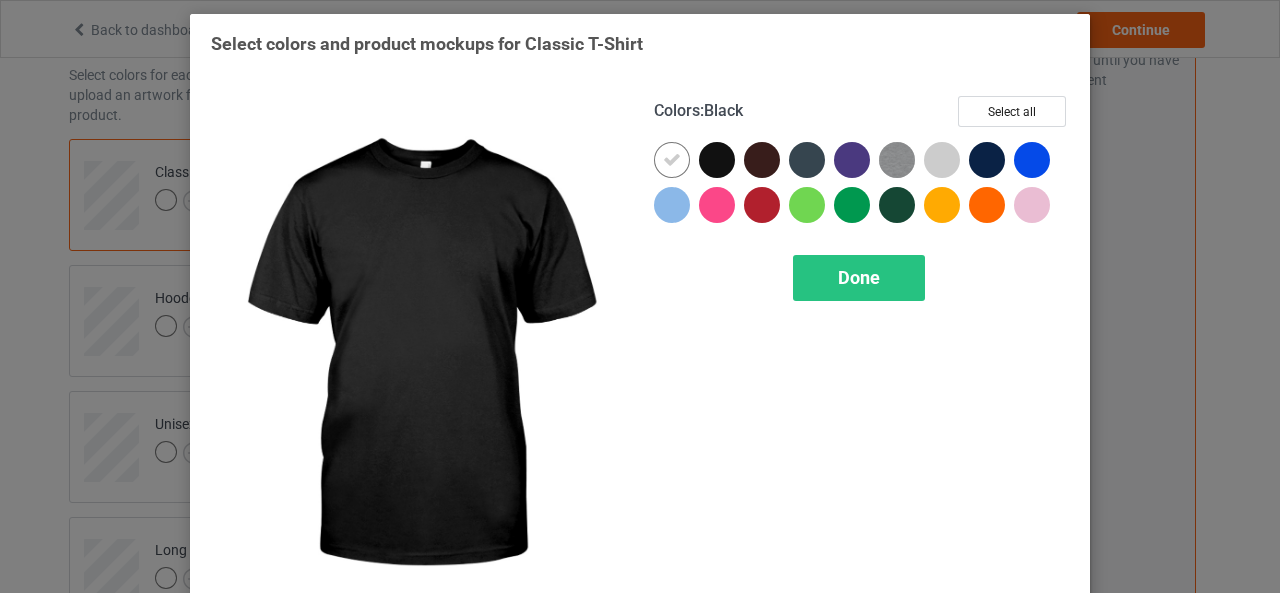 click at bounding box center (717, 160) 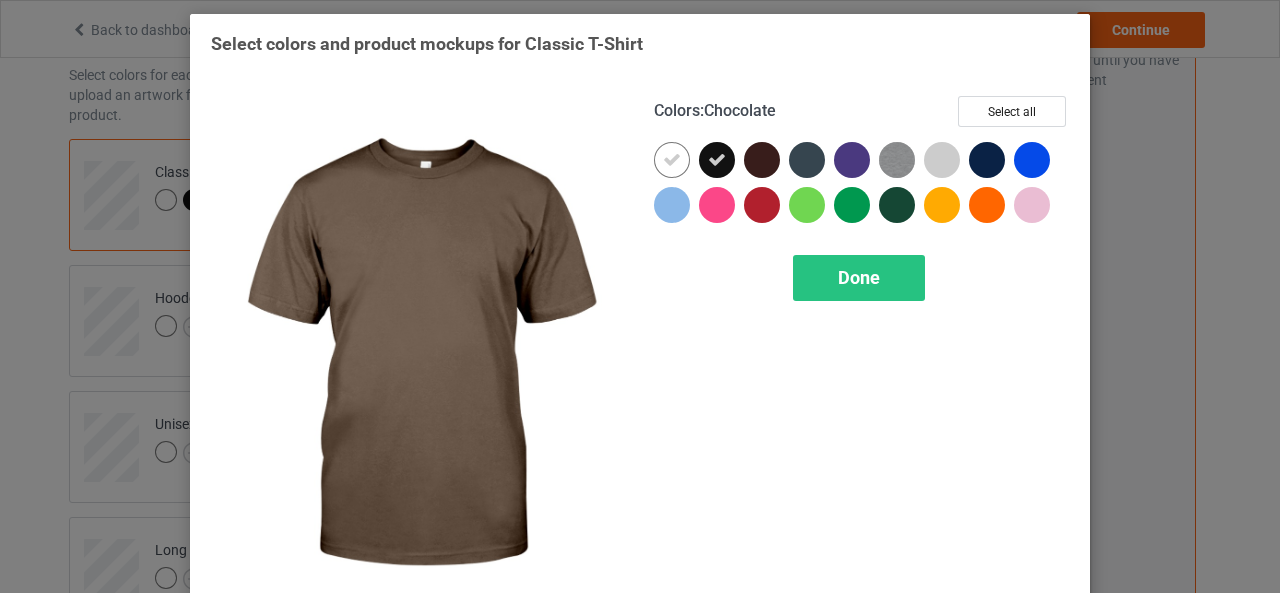 click at bounding box center (762, 160) 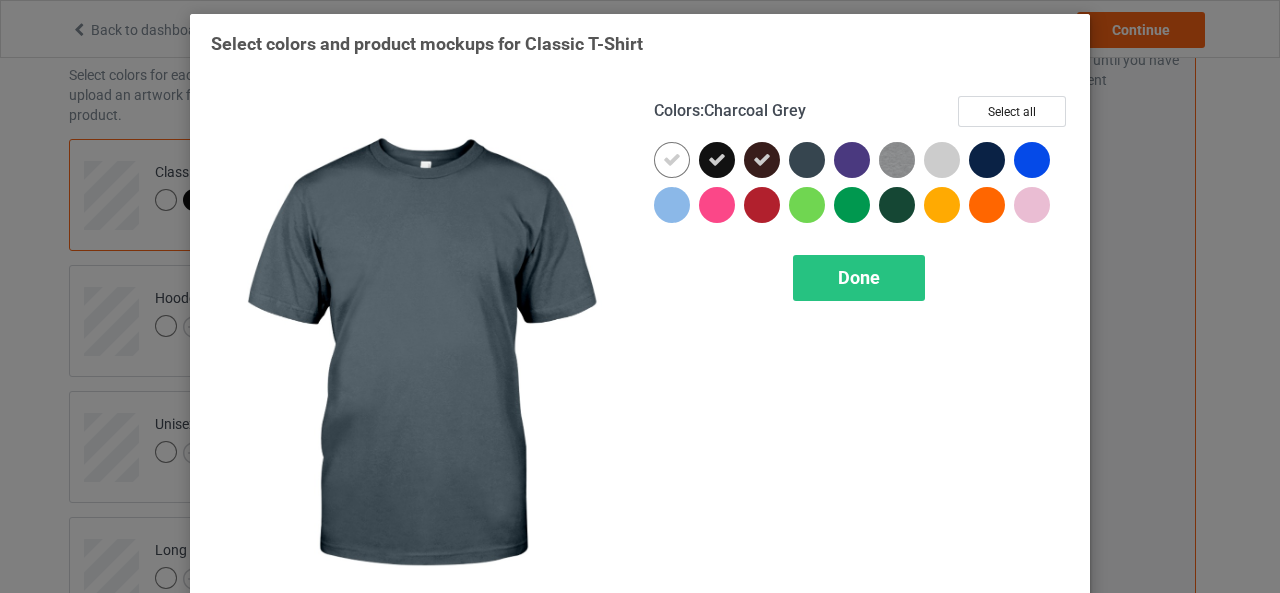 click at bounding box center [807, 160] 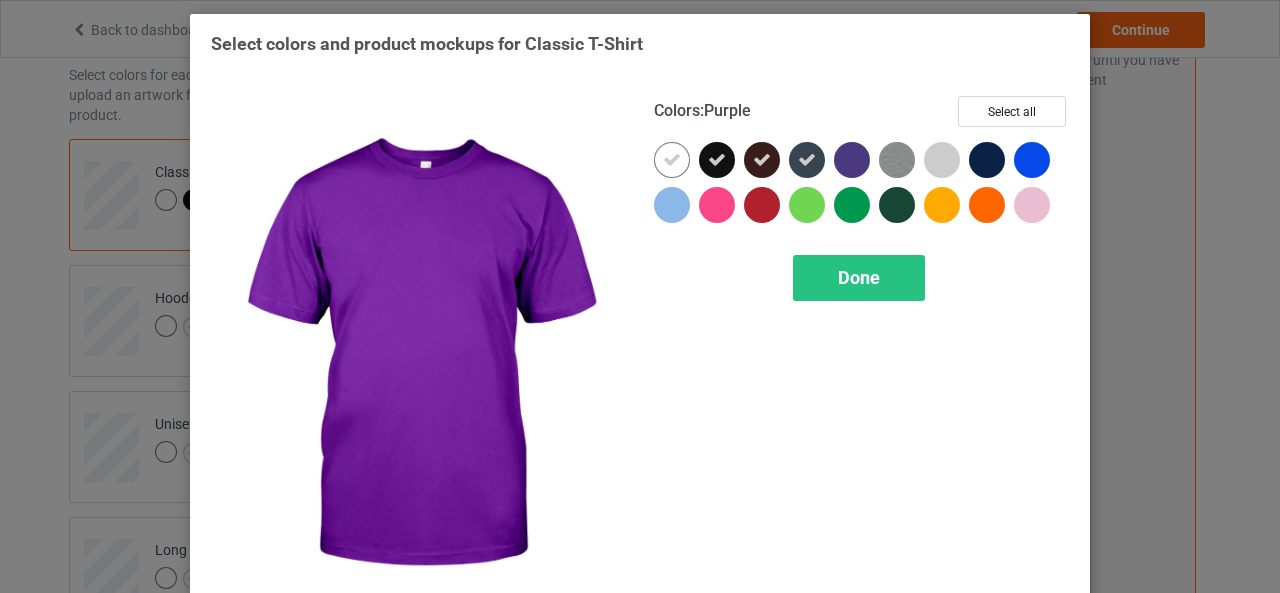 click at bounding box center (852, 160) 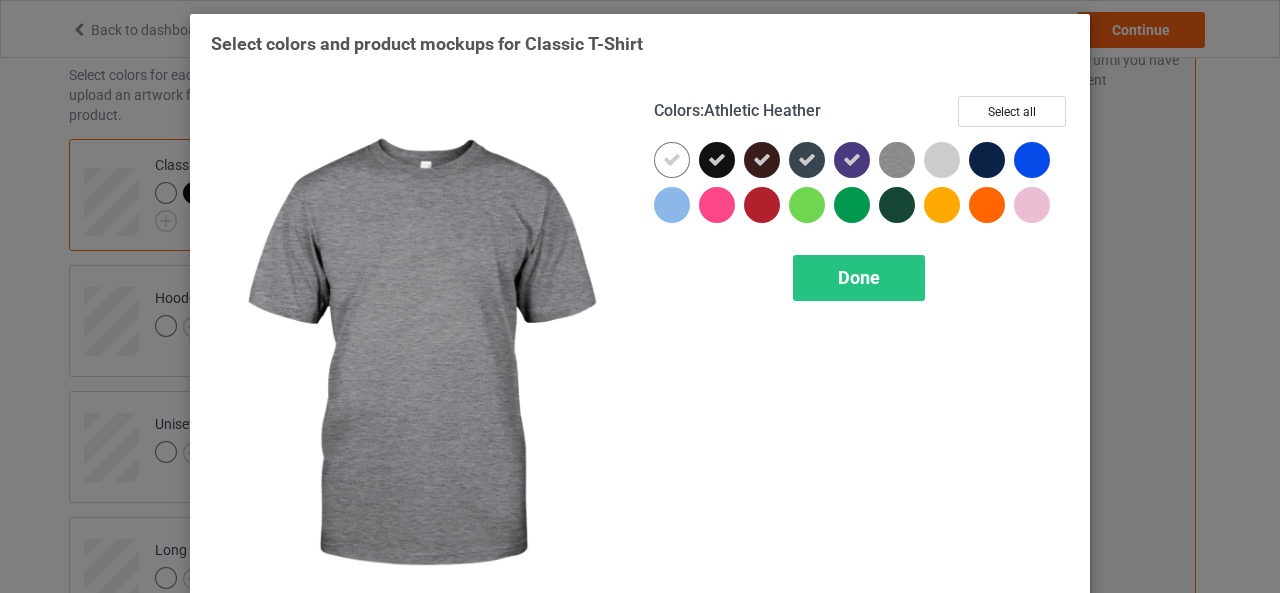 click at bounding box center [897, 160] 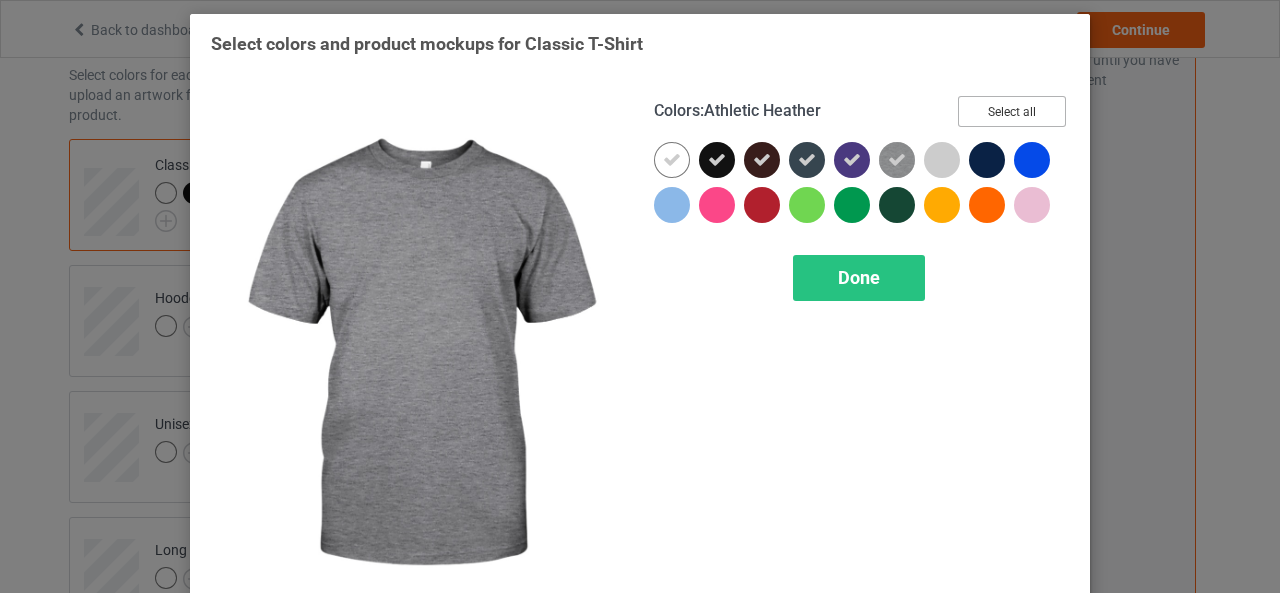 click on "Select all" at bounding box center [1012, 111] 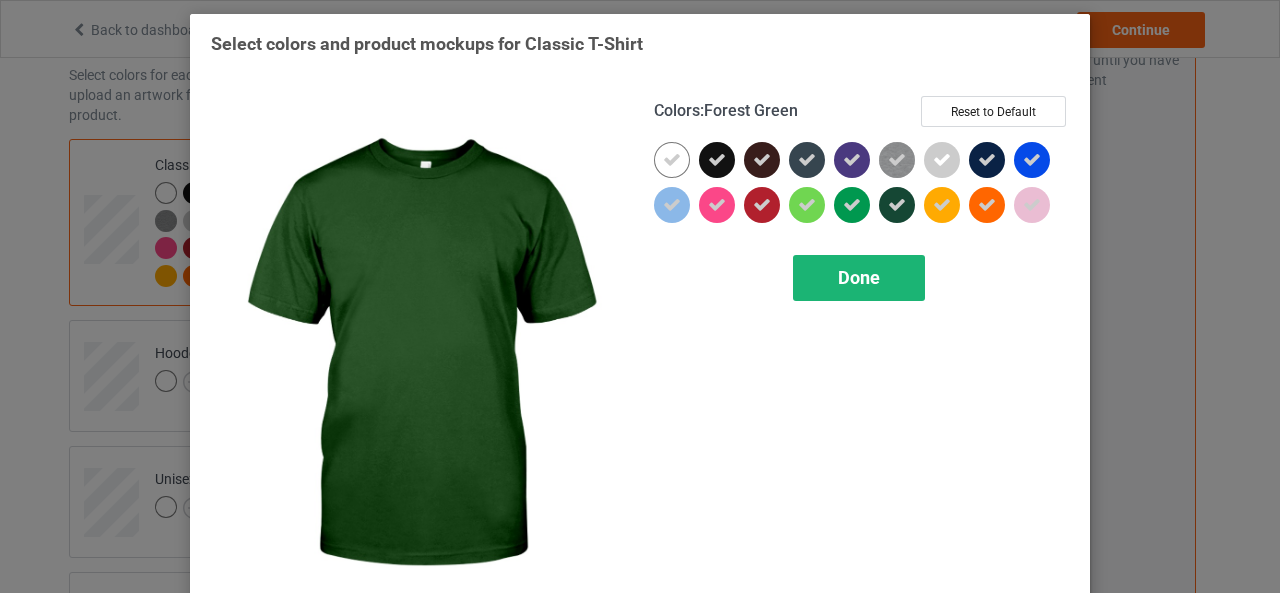 click on "Done" at bounding box center [859, 278] 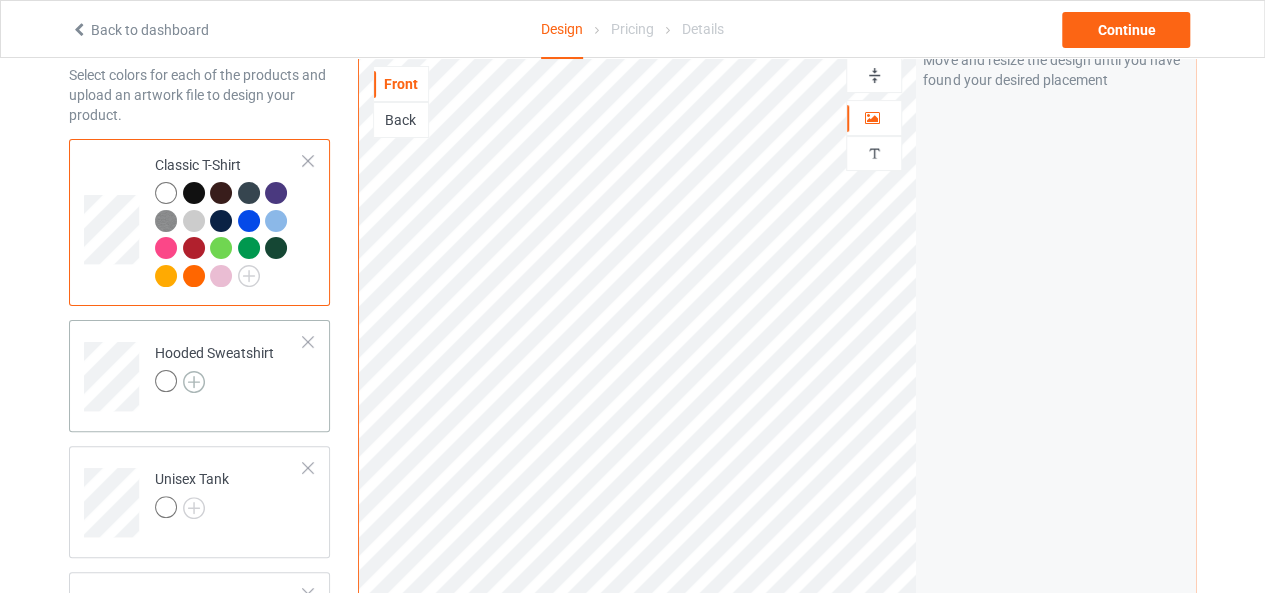 click at bounding box center (194, 382) 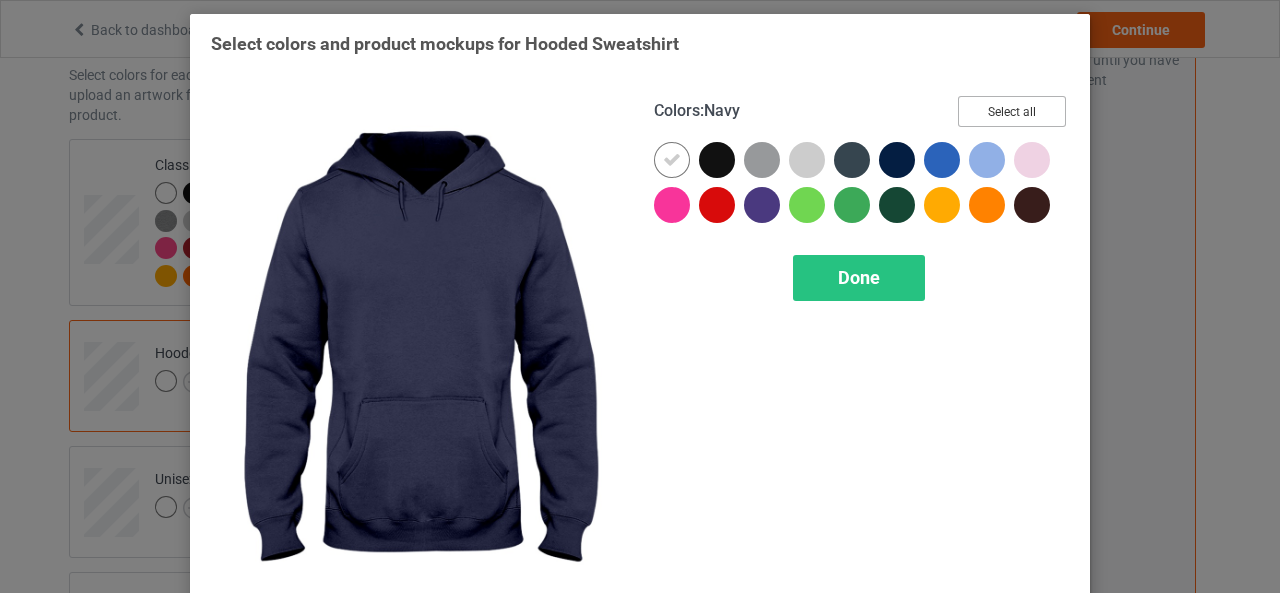 click on "Select all" at bounding box center (1012, 111) 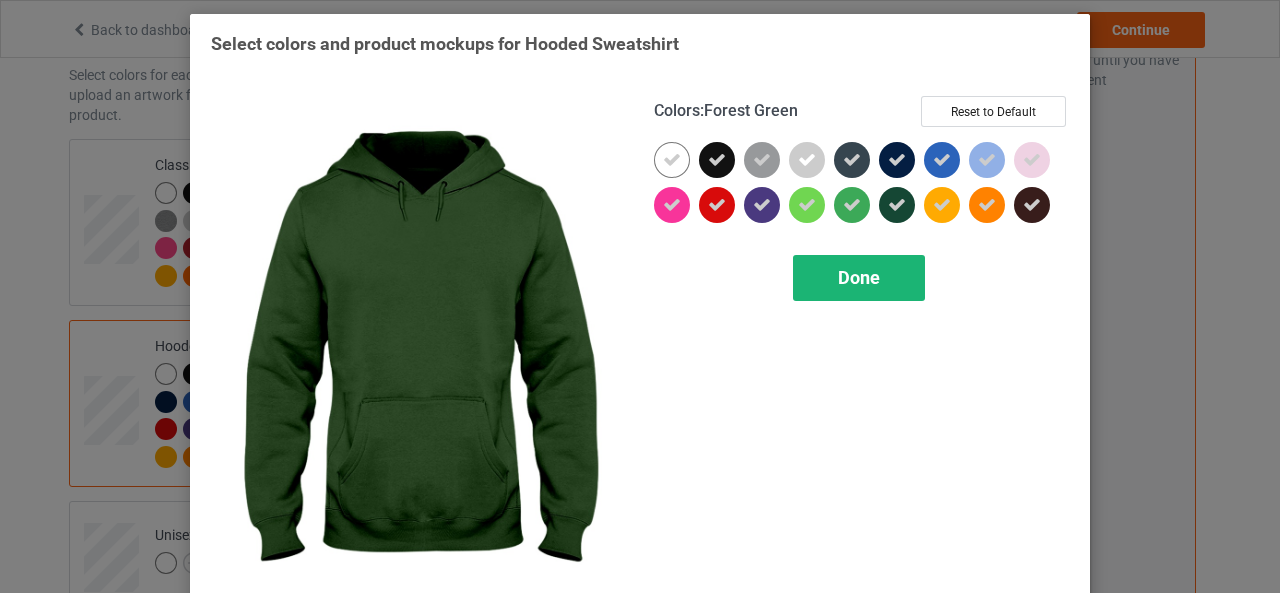 click on "Done" at bounding box center (859, 277) 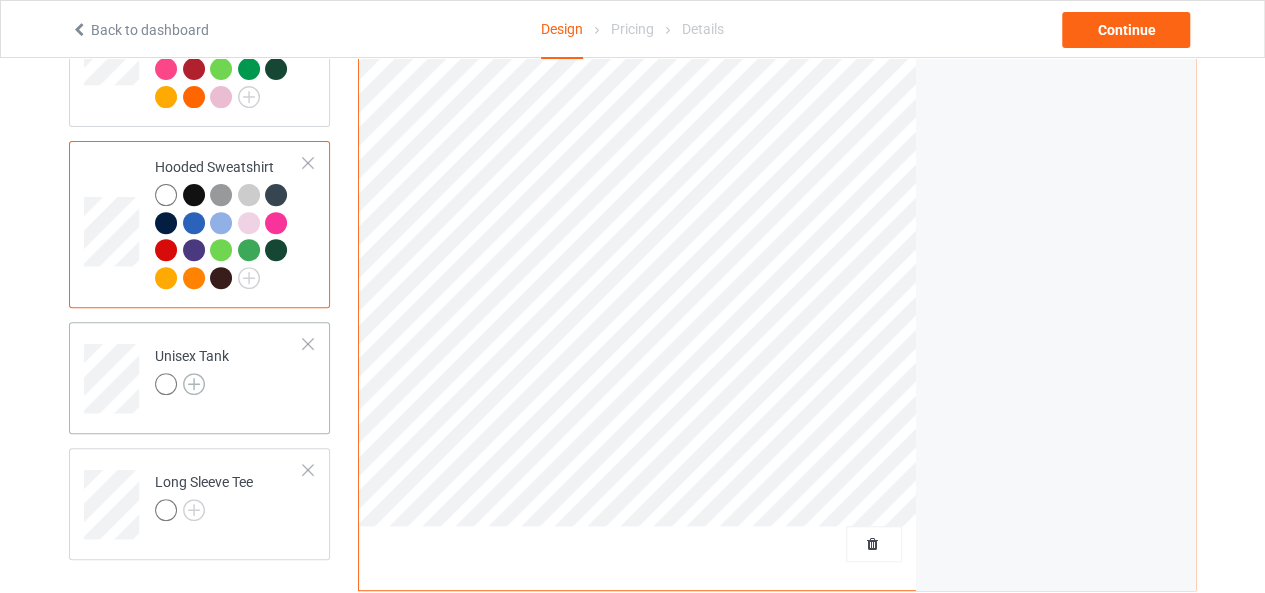 scroll, scrollTop: 272, scrollLeft: 0, axis: vertical 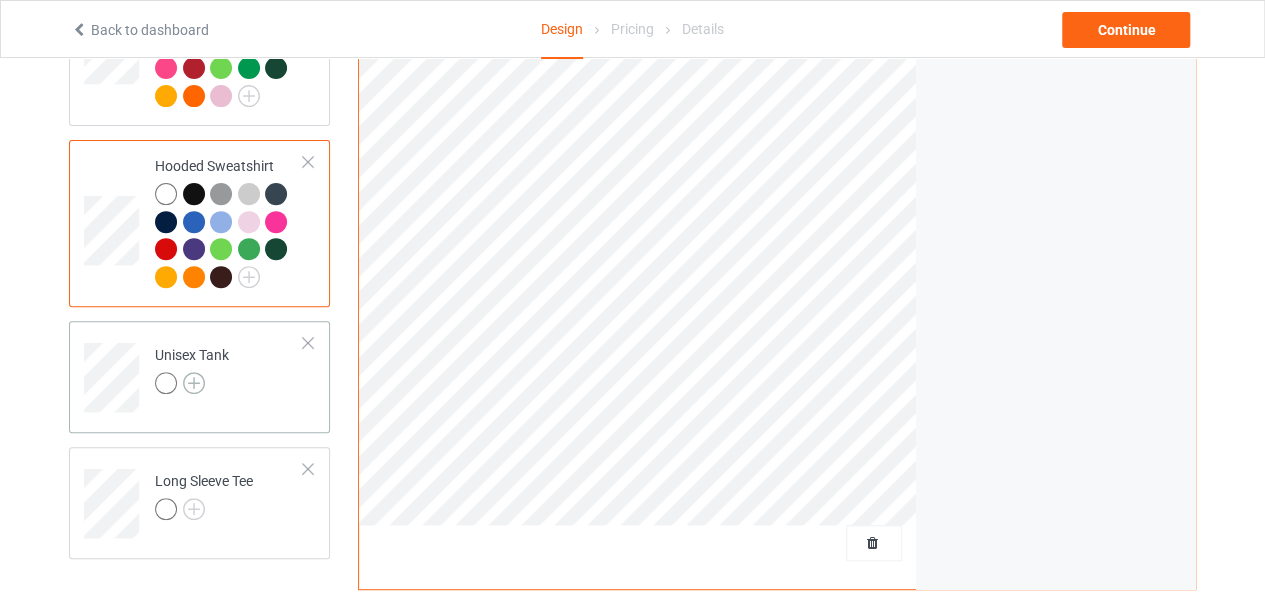 click at bounding box center (194, 383) 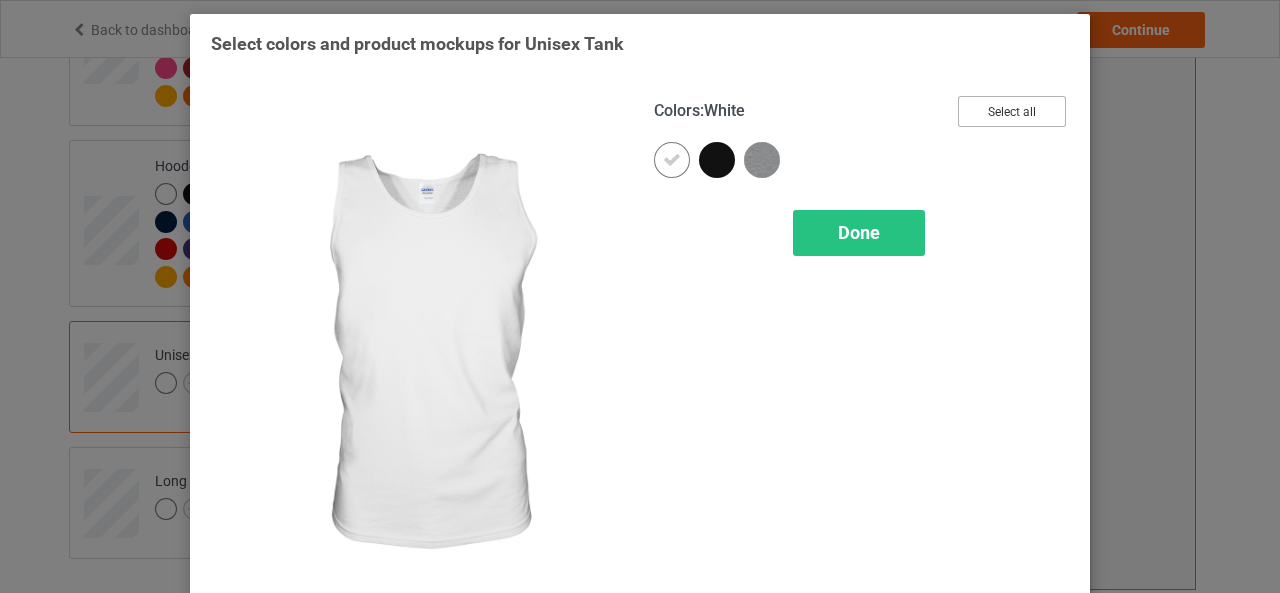 drag, startPoint x: 975, startPoint y: 117, endPoint x: 916, endPoint y: 177, distance: 84.14868 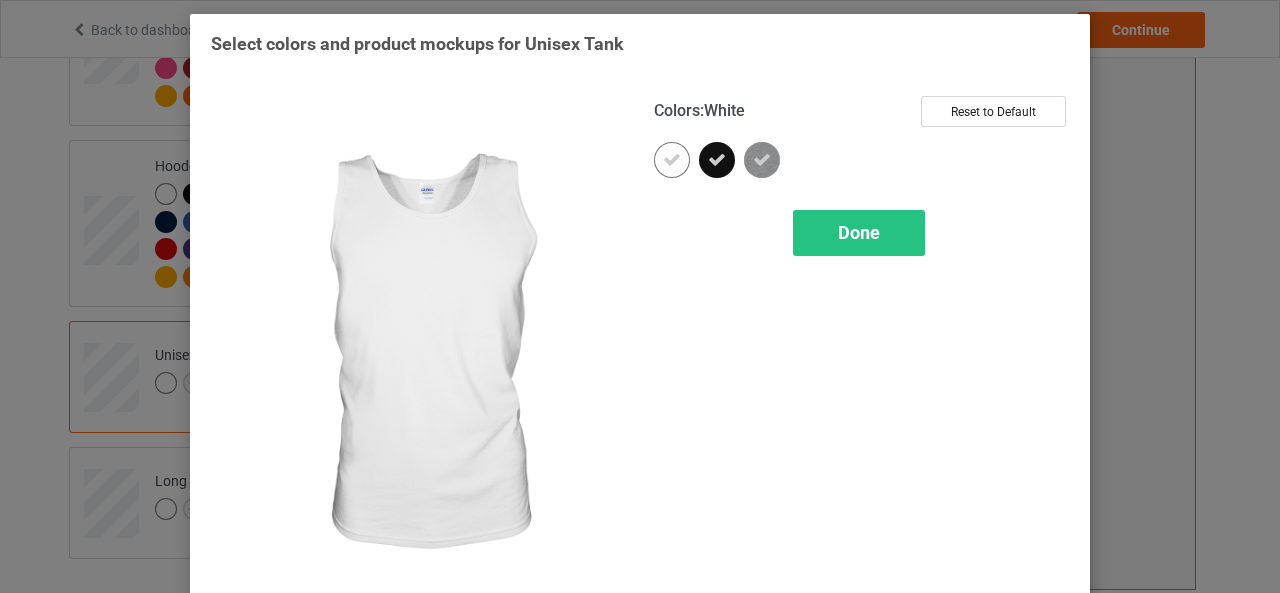 click on "Colors :  White Reset to Default Done" at bounding box center (861, 355) 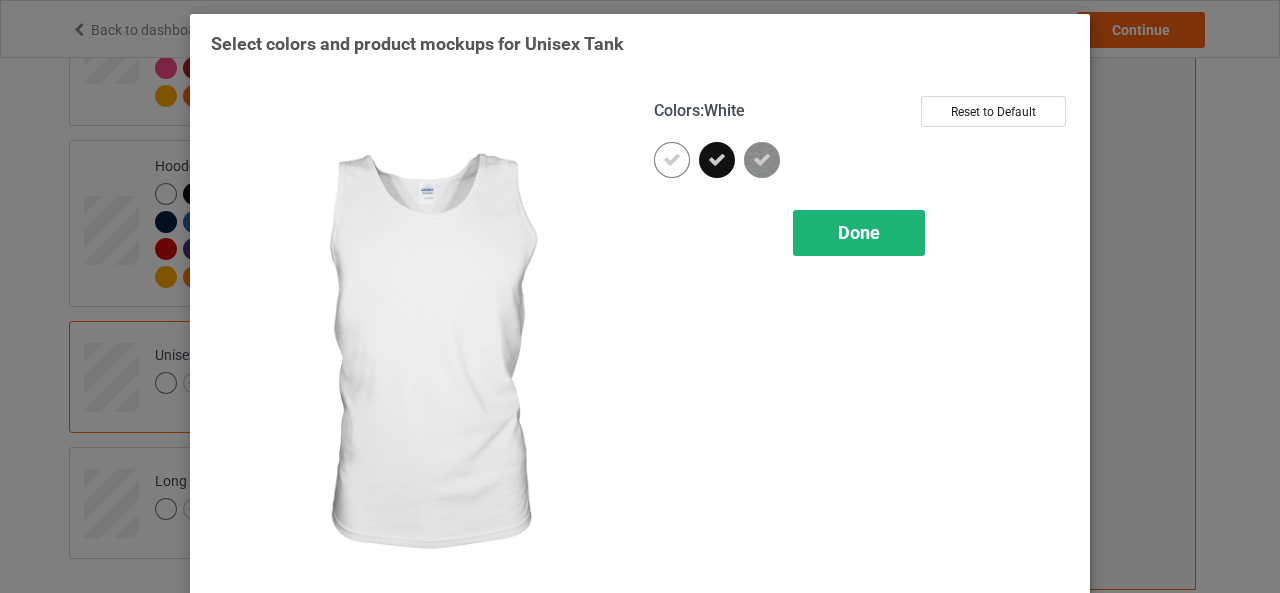 click on "Done" at bounding box center (859, 233) 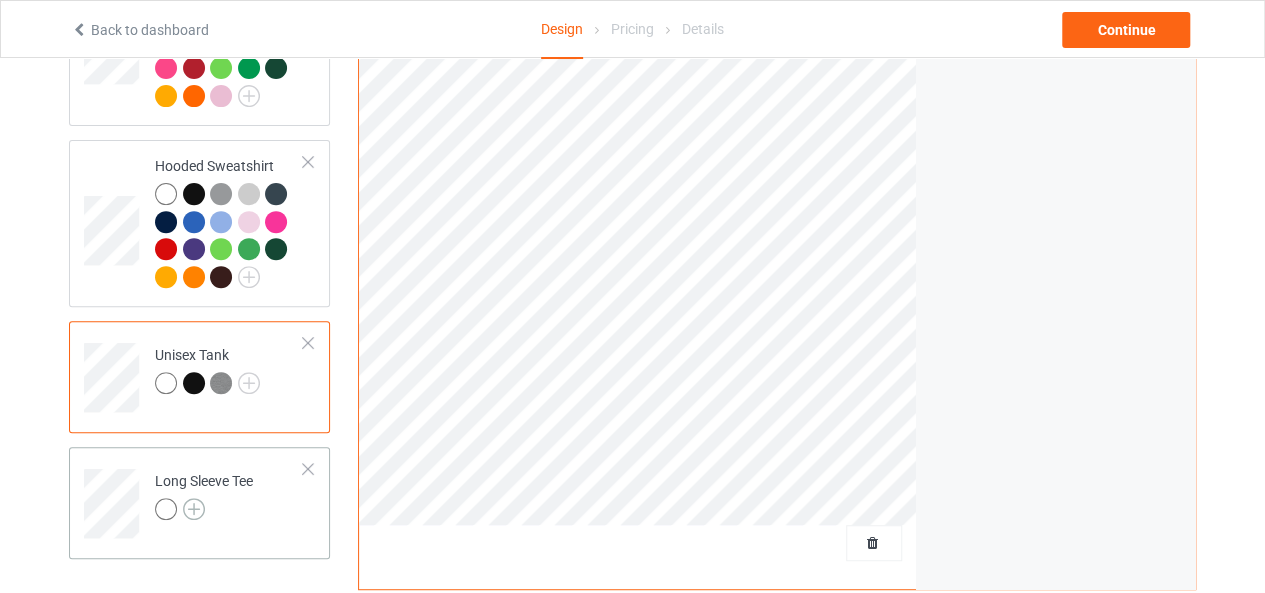 click at bounding box center [194, 509] 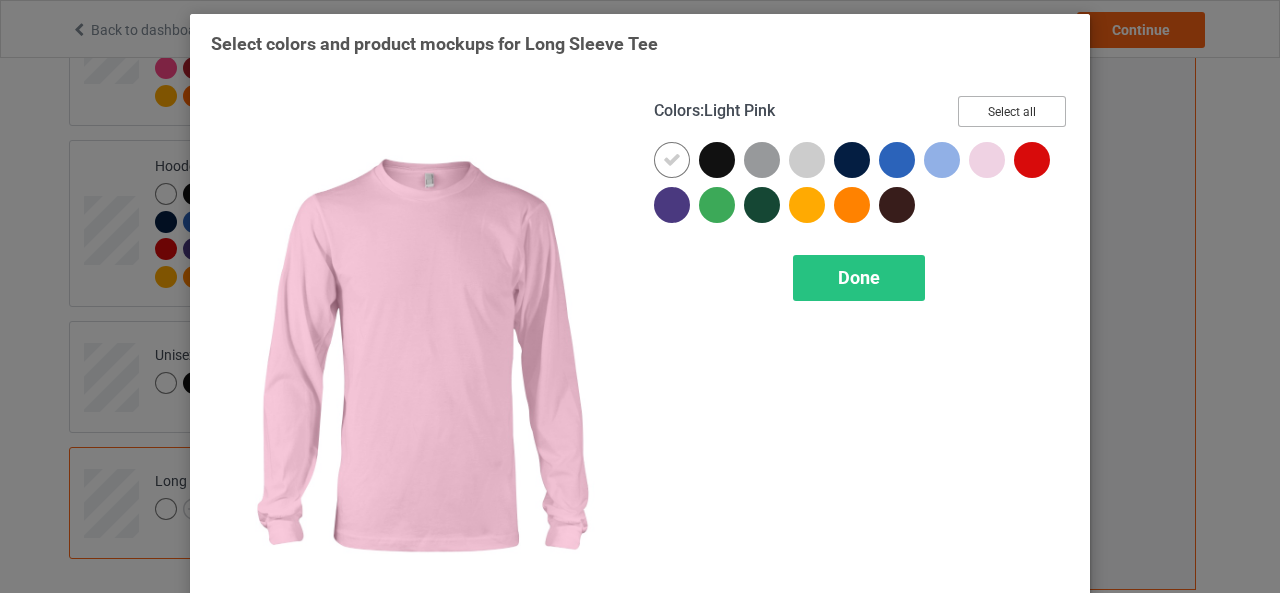 click on "Select all" at bounding box center (1012, 111) 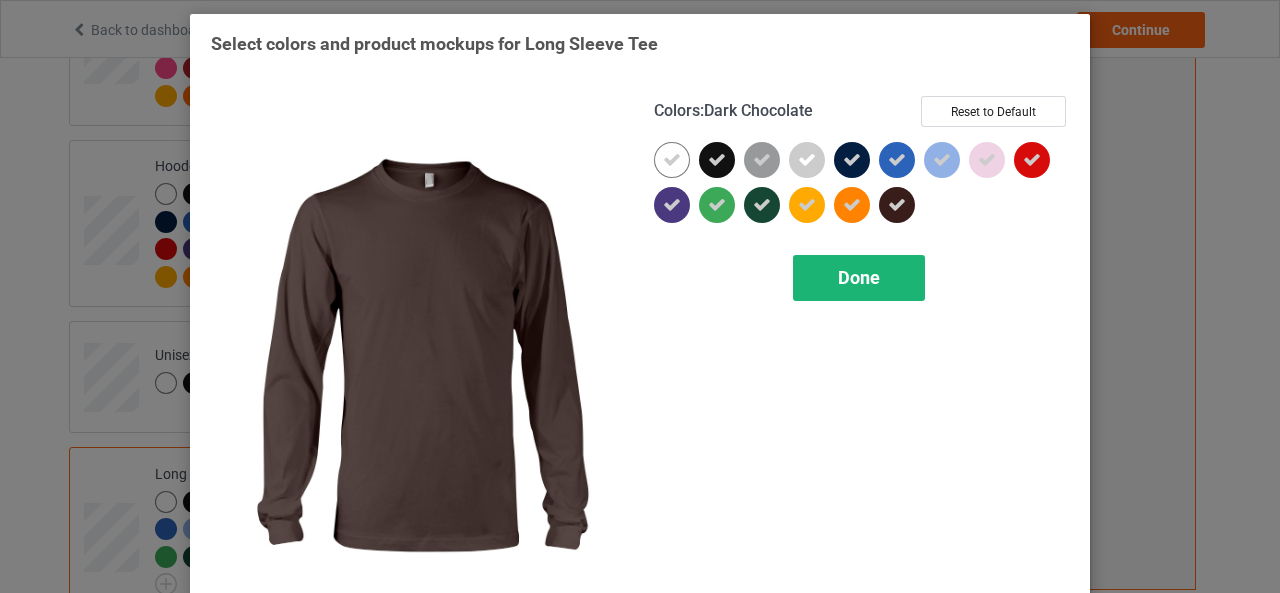 click on "Done" at bounding box center (859, 278) 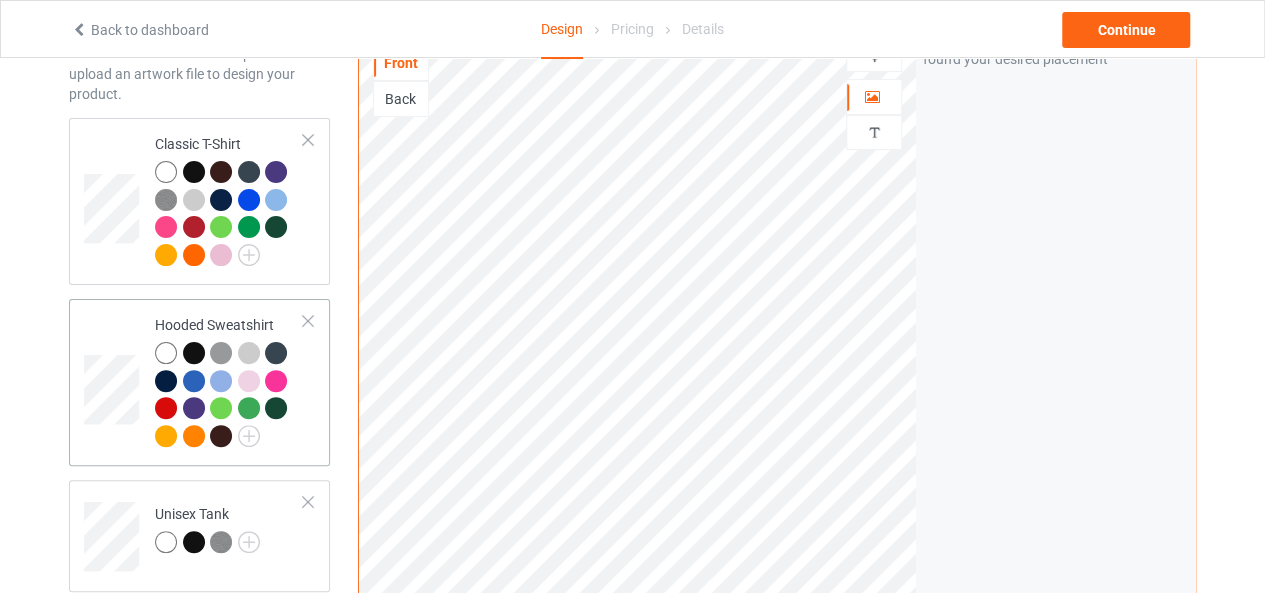 scroll, scrollTop: 114, scrollLeft: 0, axis: vertical 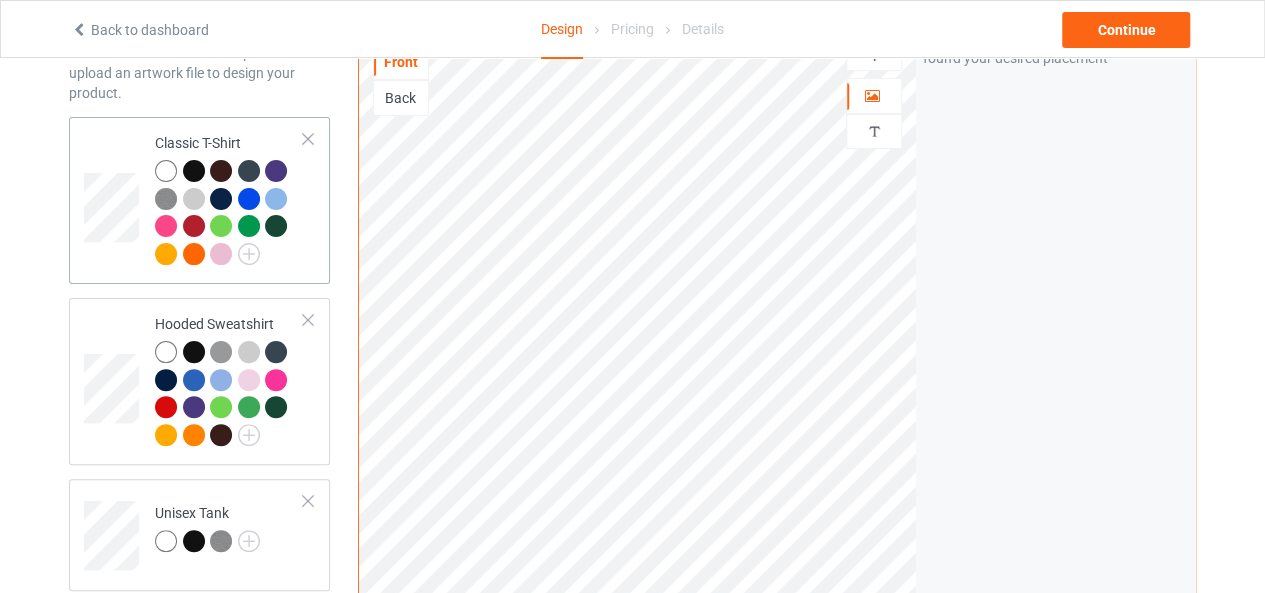 click at bounding box center [279, 229] 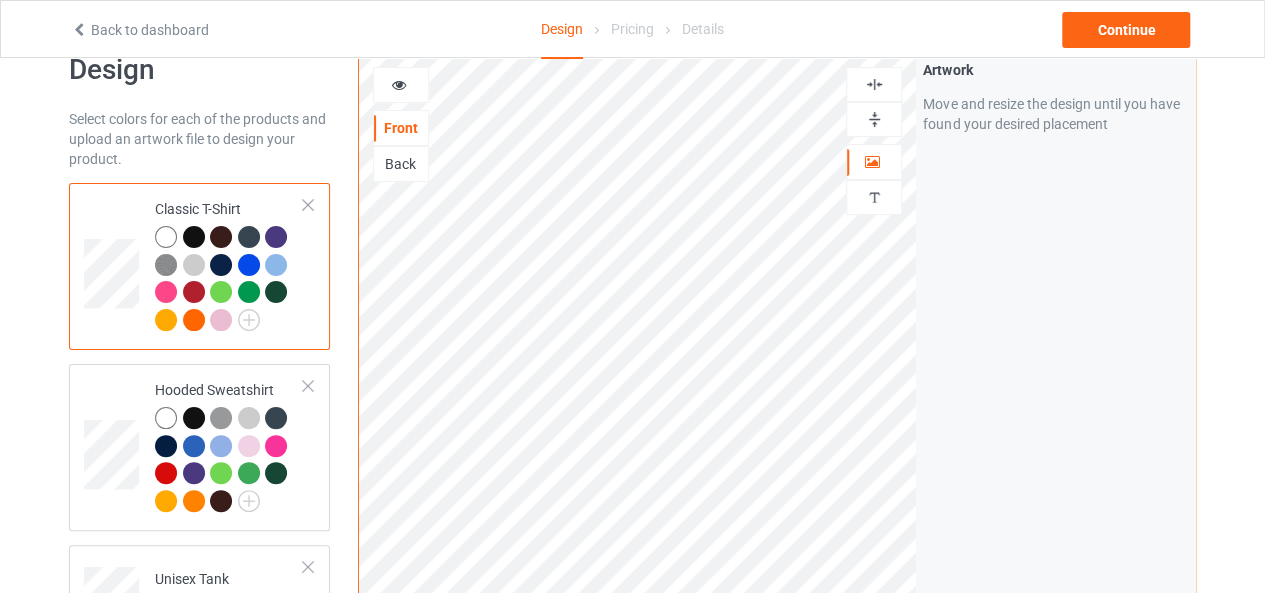 scroll, scrollTop: 0, scrollLeft: 0, axis: both 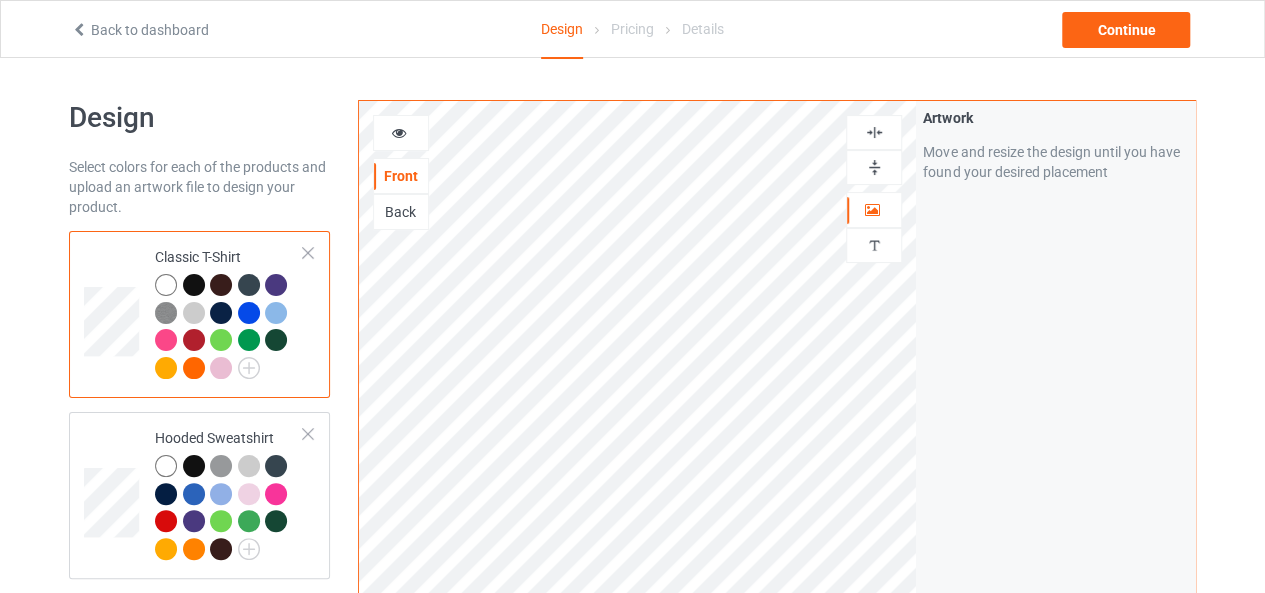 click at bounding box center (166, 285) 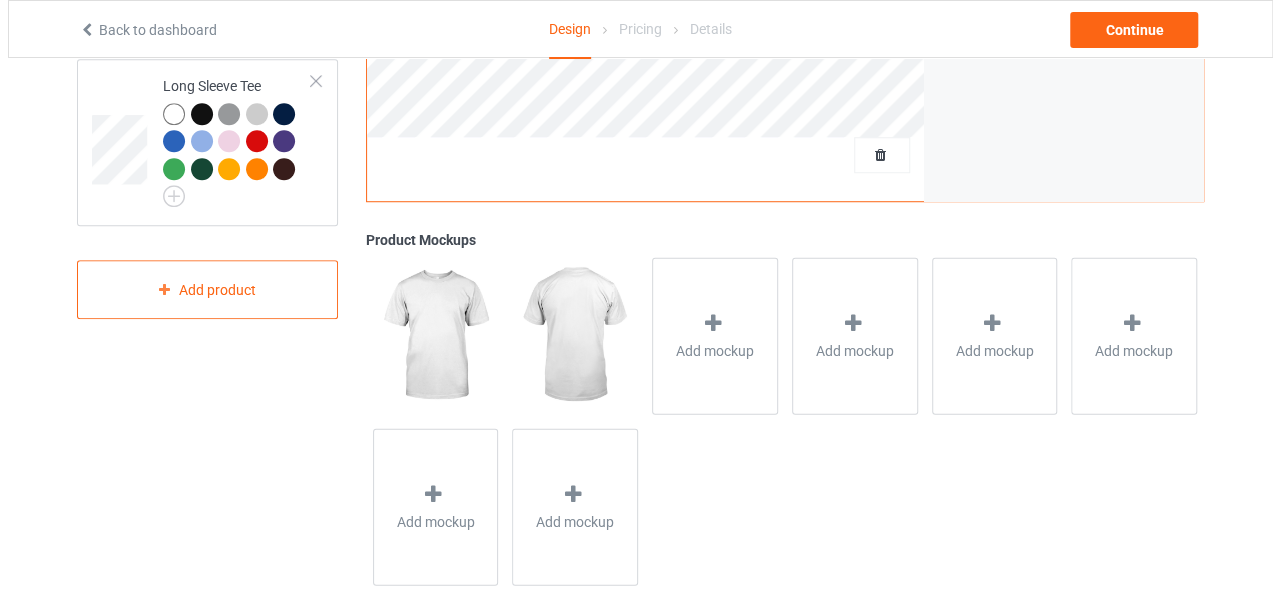 scroll, scrollTop: 700, scrollLeft: 0, axis: vertical 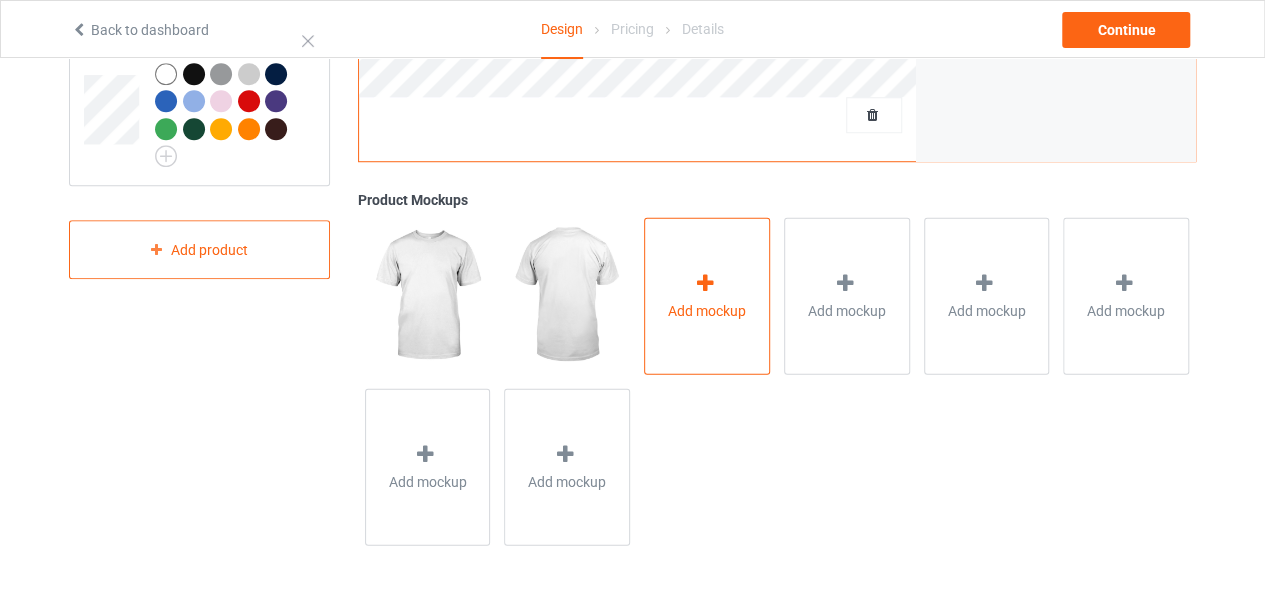click on "Add mockup" at bounding box center (707, 295) 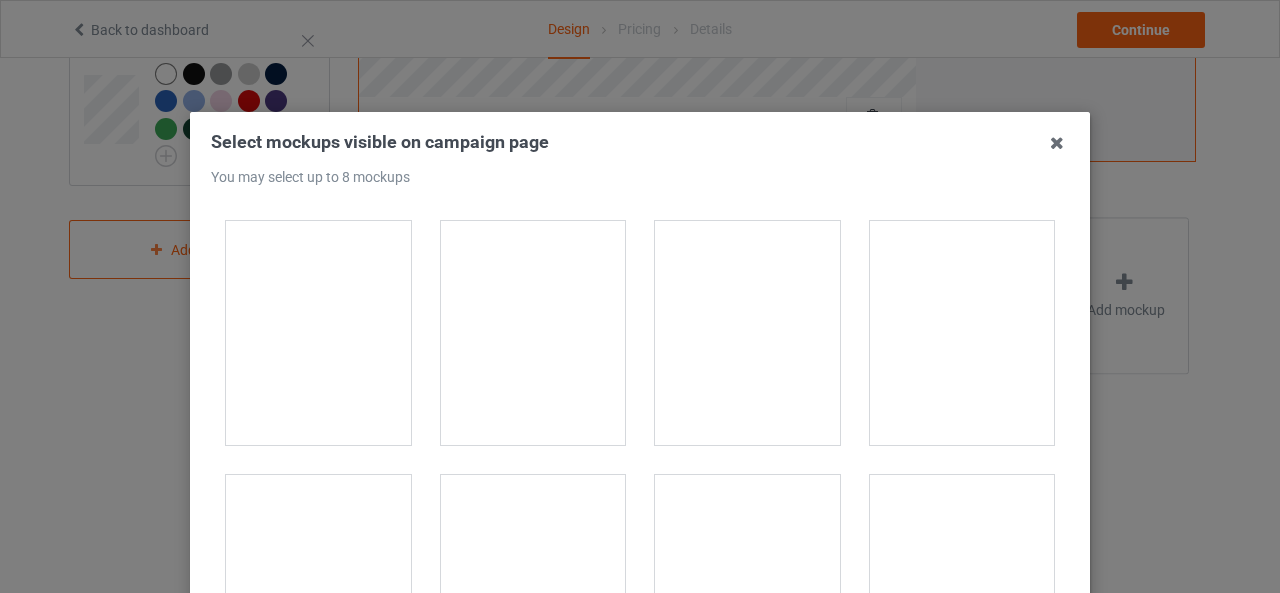 scroll, scrollTop: 255, scrollLeft: 0, axis: vertical 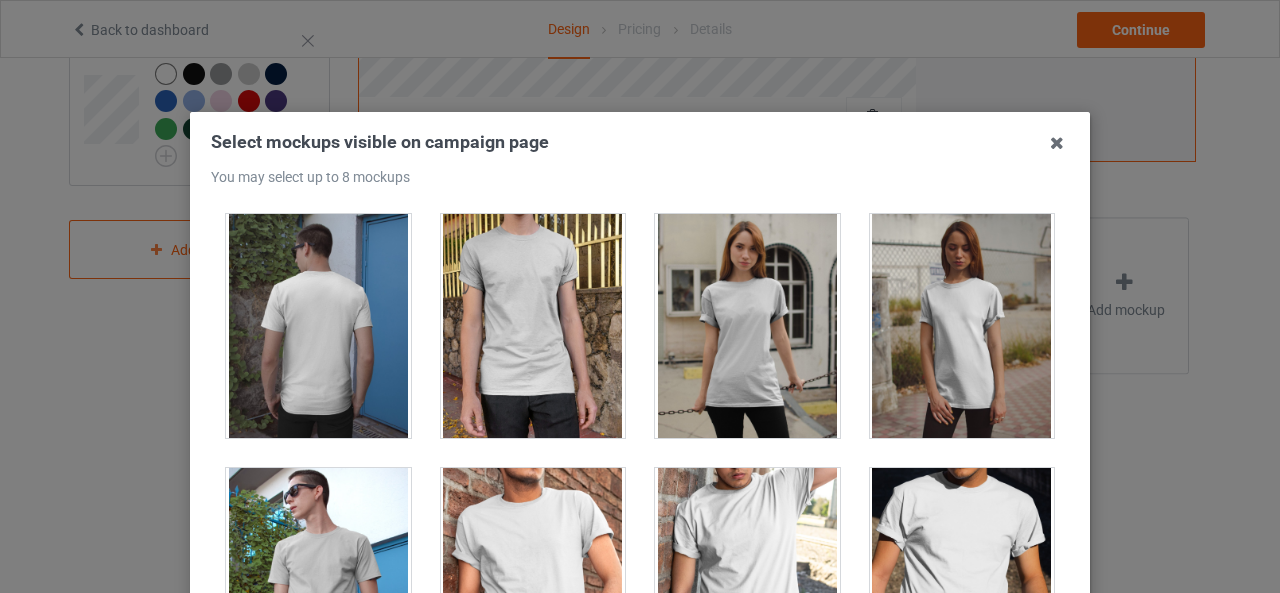 click at bounding box center [318, 580] 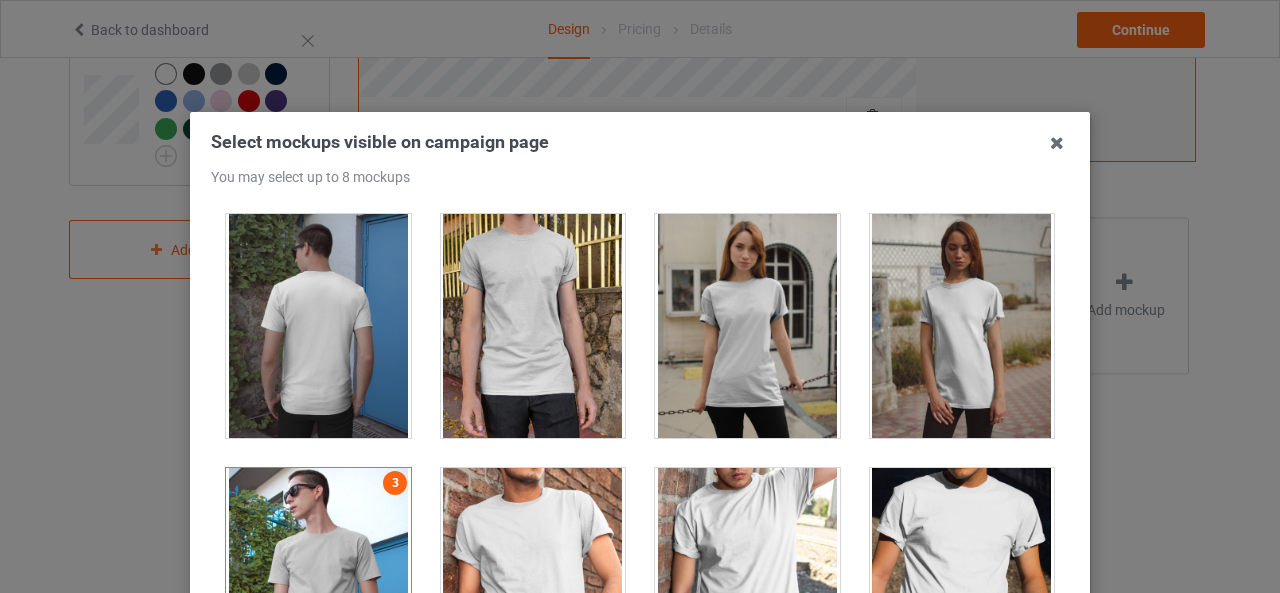 click at bounding box center (318, 326) 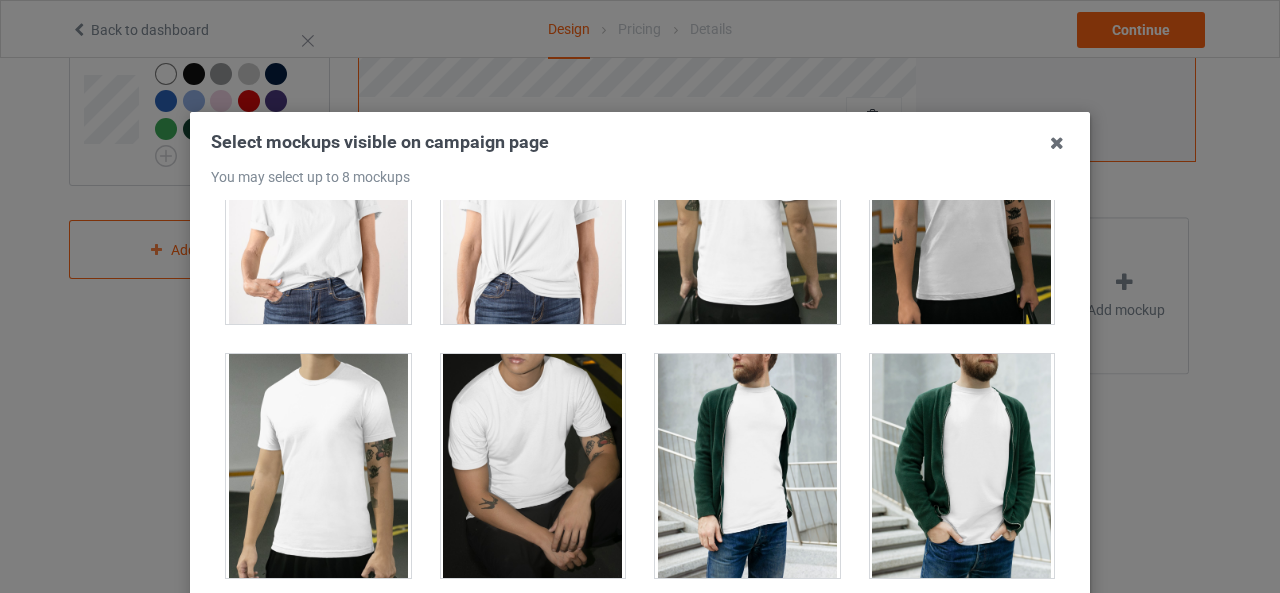 scroll, scrollTop: 3416, scrollLeft: 0, axis: vertical 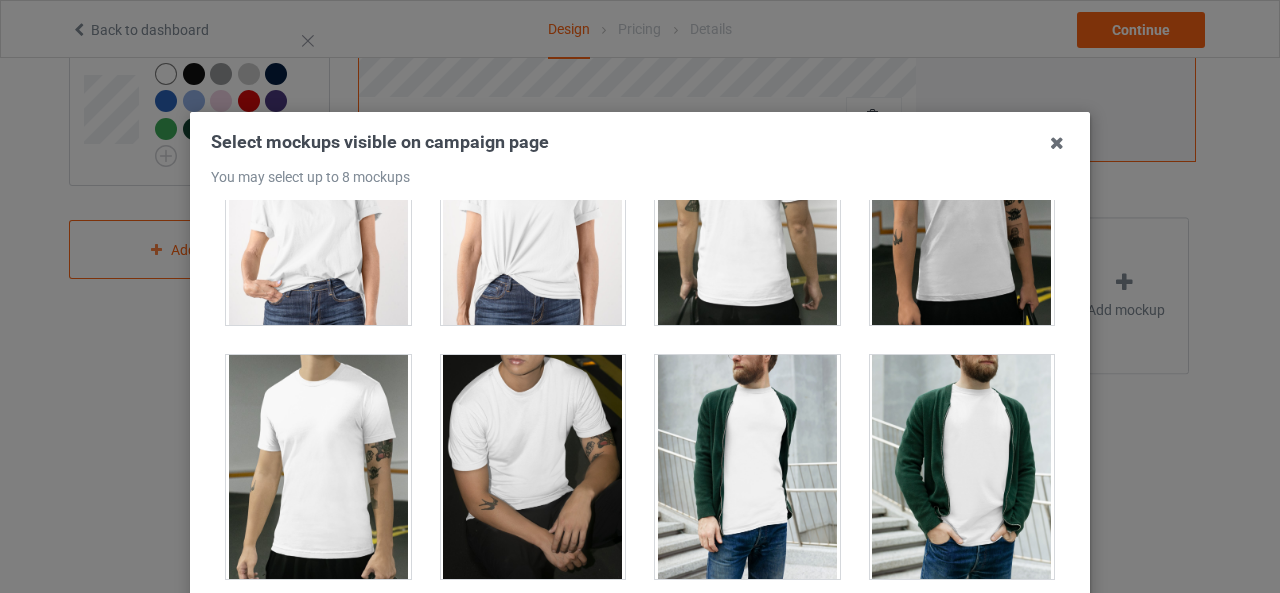 click at bounding box center [747, 467] 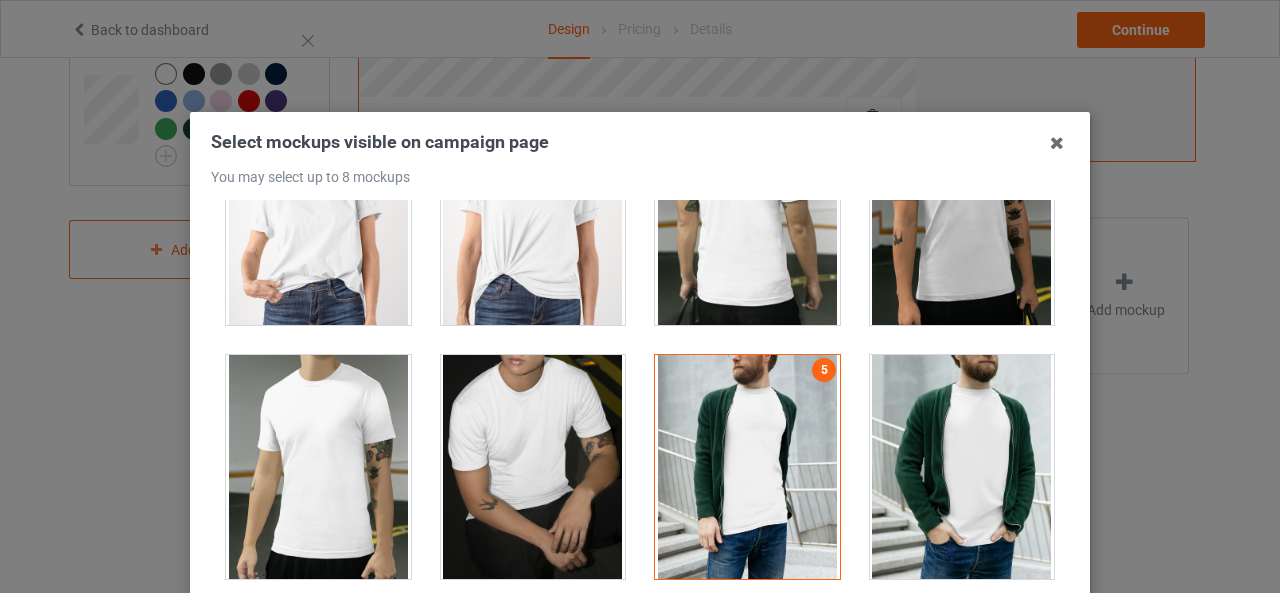 click at bounding box center [962, 467] 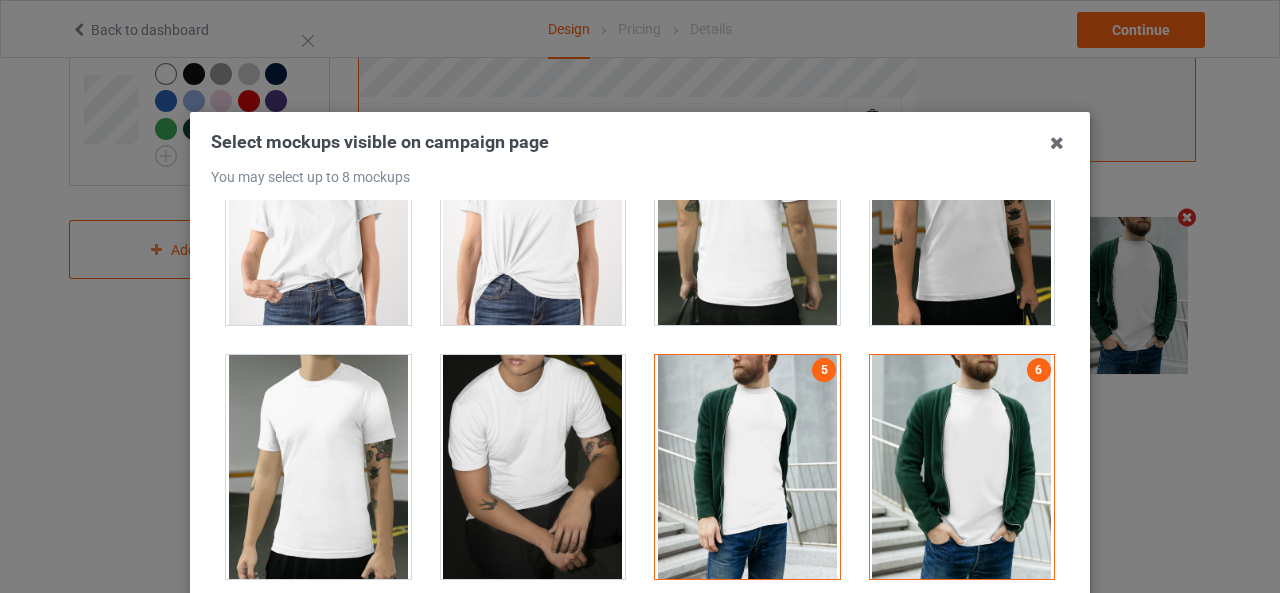 scroll, scrollTop: 698, scrollLeft: 0, axis: vertical 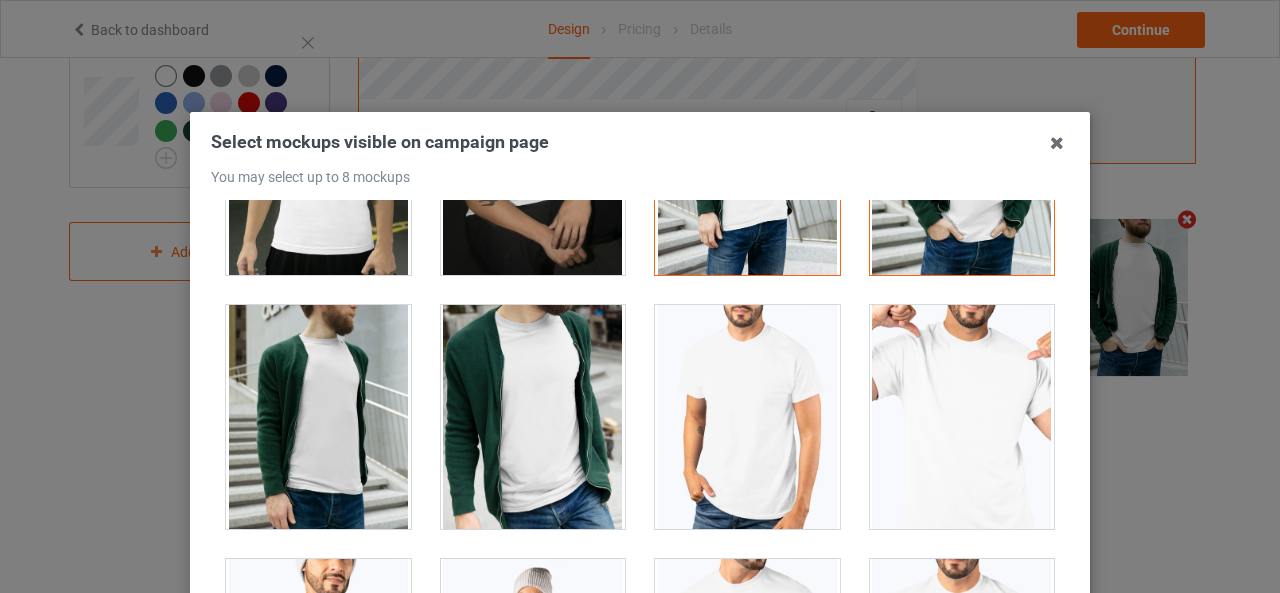 click at bounding box center (533, 417) 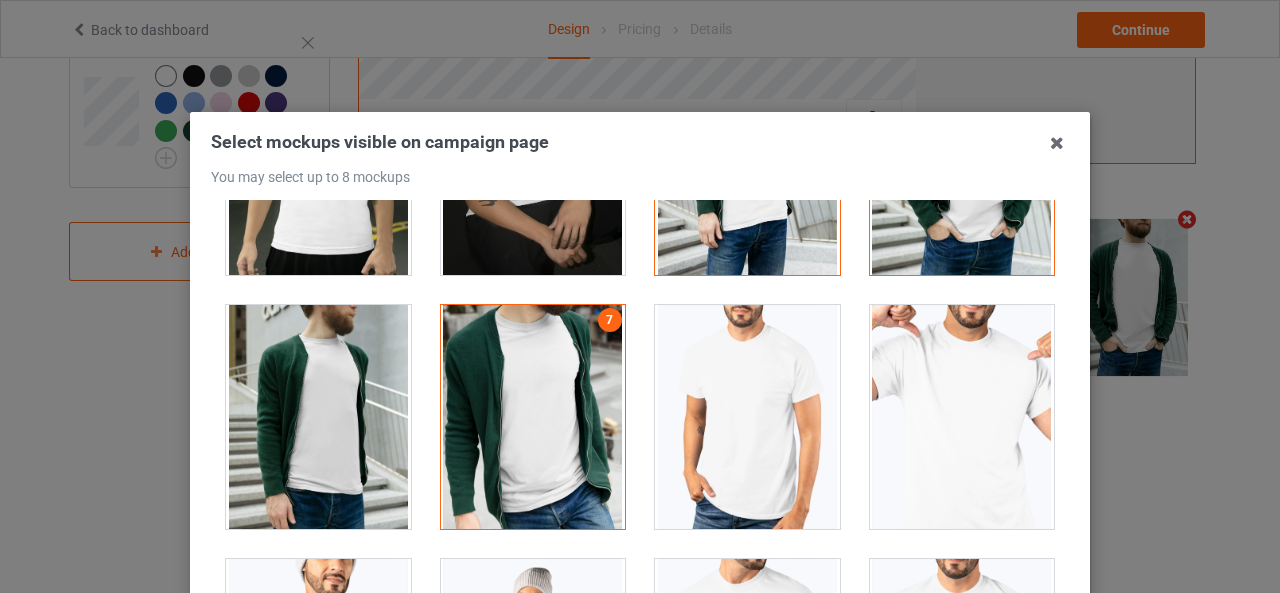 click at bounding box center (318, 417) 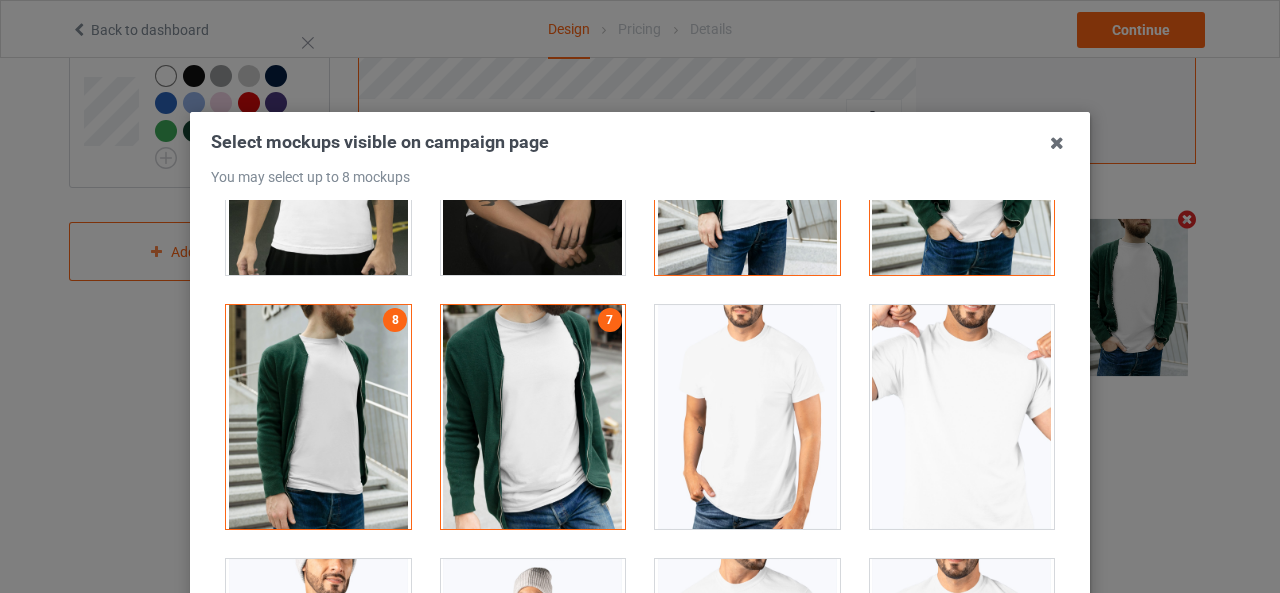 scroll, scrollTop: 698, scrollLeft: 0, axis: vertical 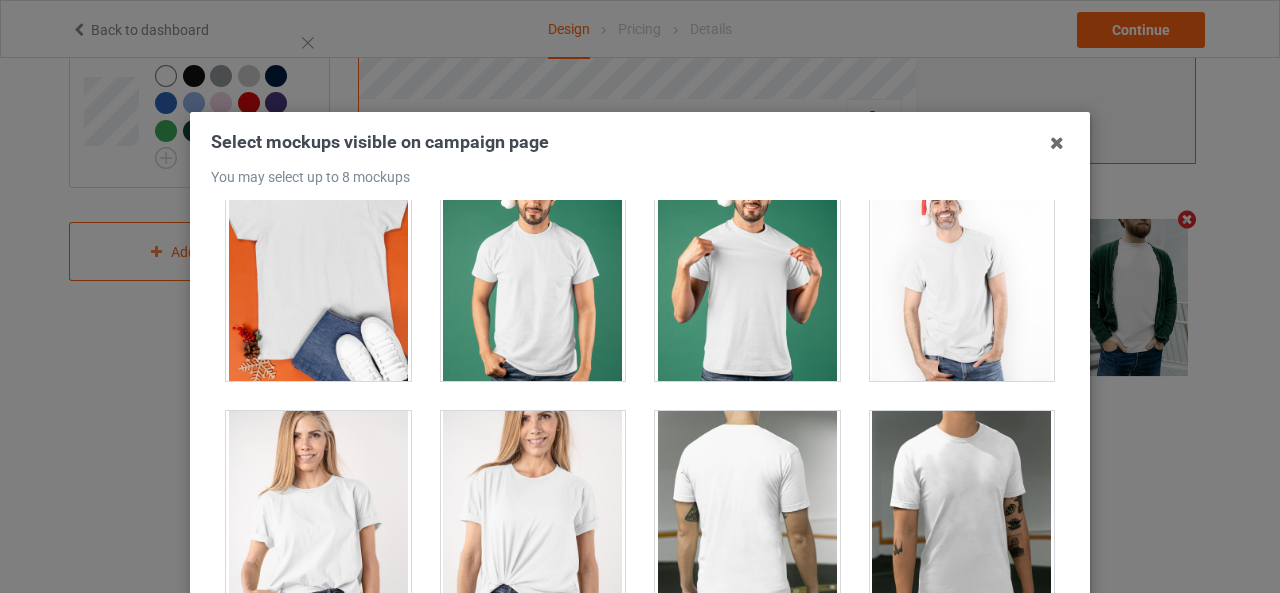 drag, startPoint x: 324, startPoint y: 464, endPoint x: 455, endPoint y: 457, distance: 131.18689 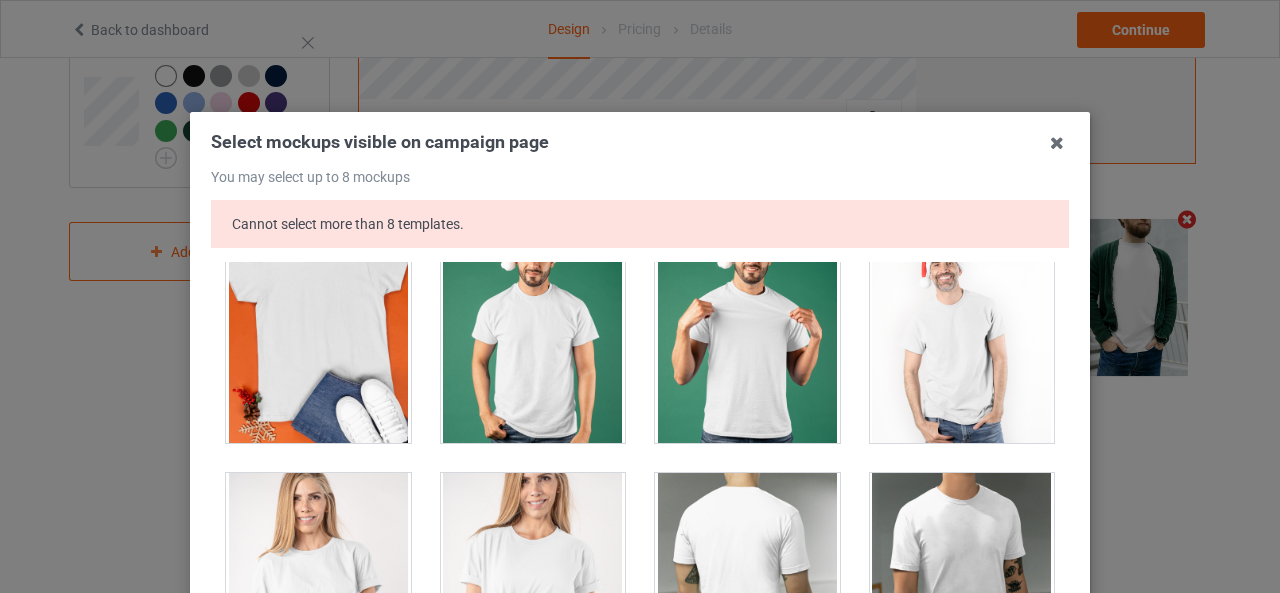click at bounding box center (533, 585) 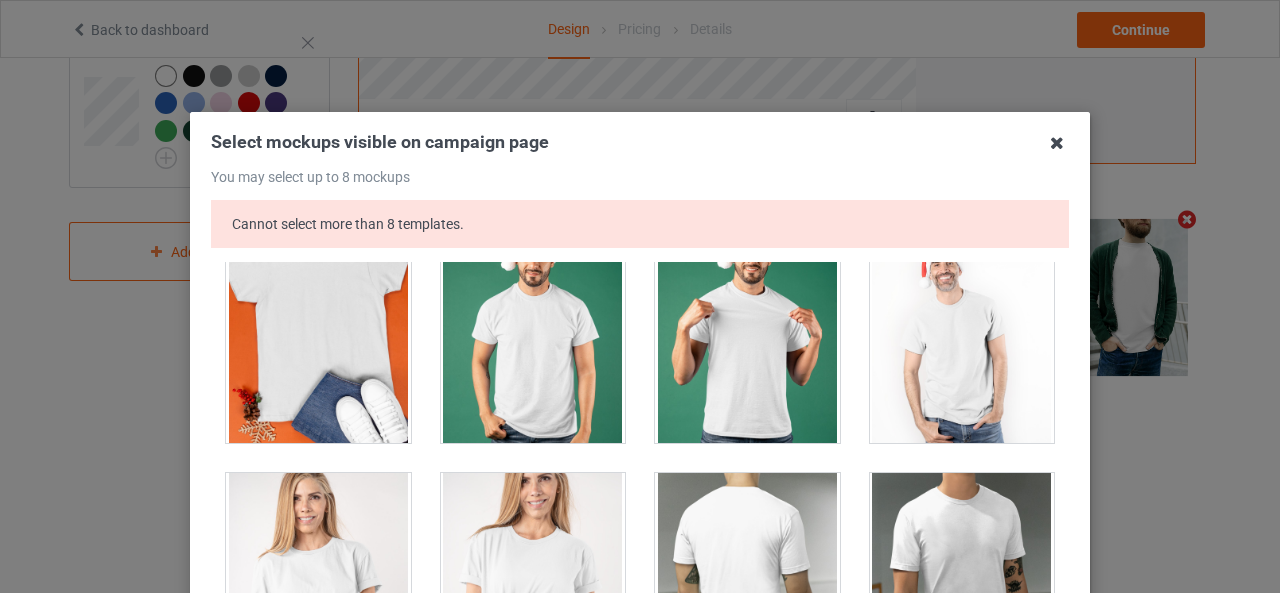 click at bounding box center (1057, 143) 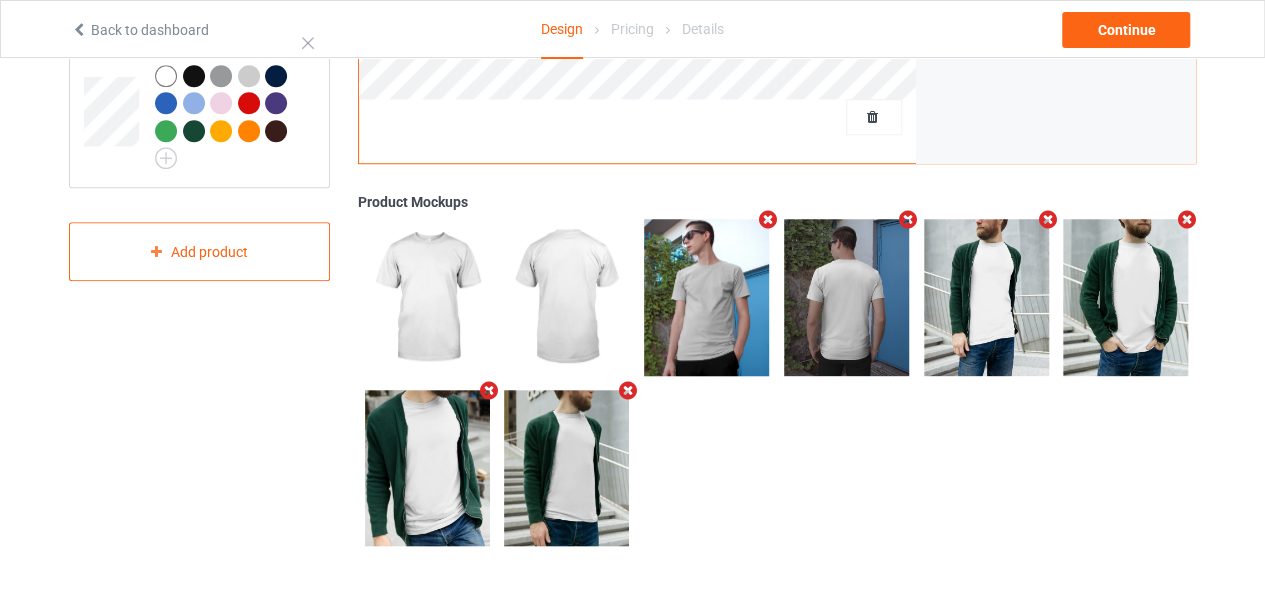 click at bounding box center (628, 390) 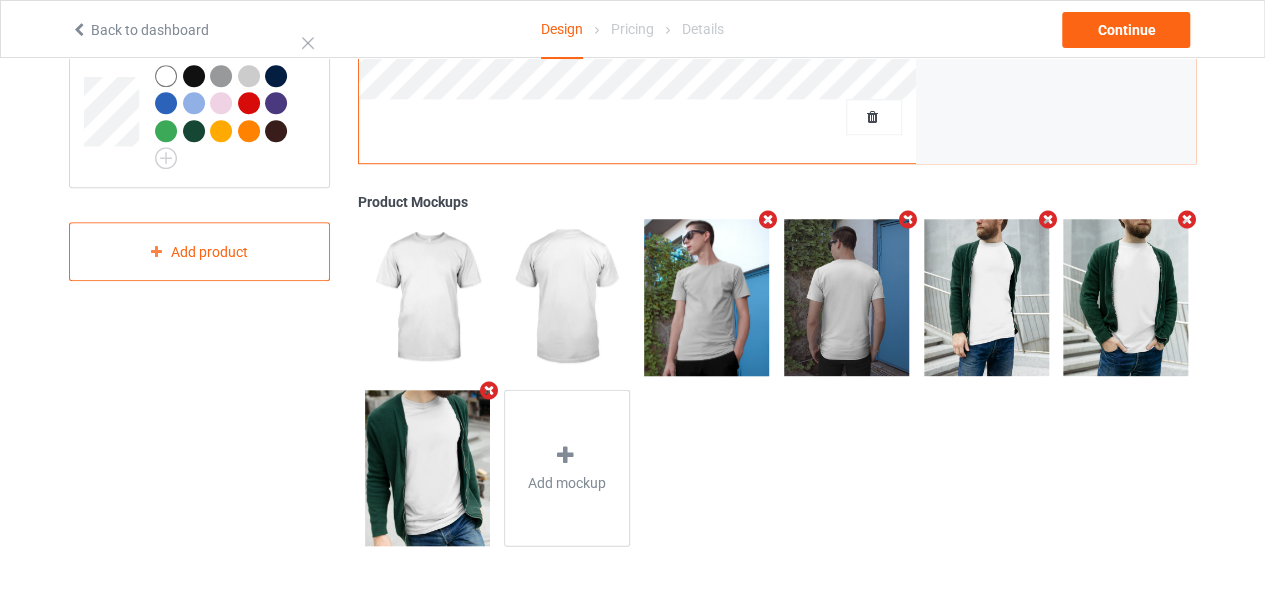 click on "Add mockup" at bounding box center [777, 382] 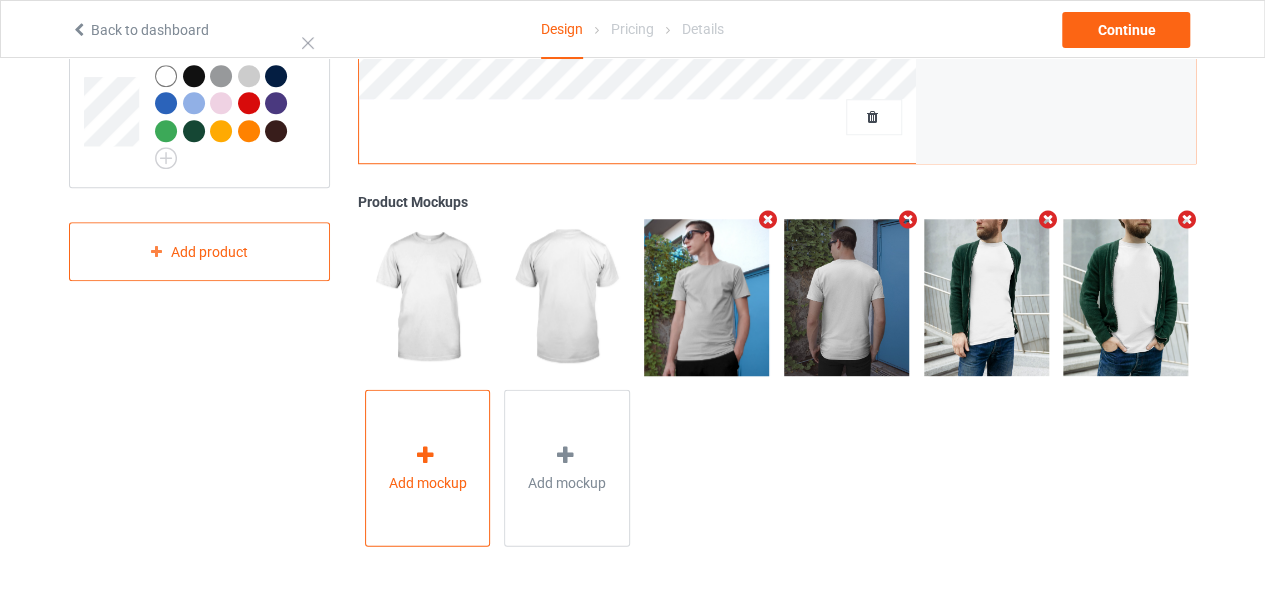 click on "Add mockup" at bounding box center [428, 468] 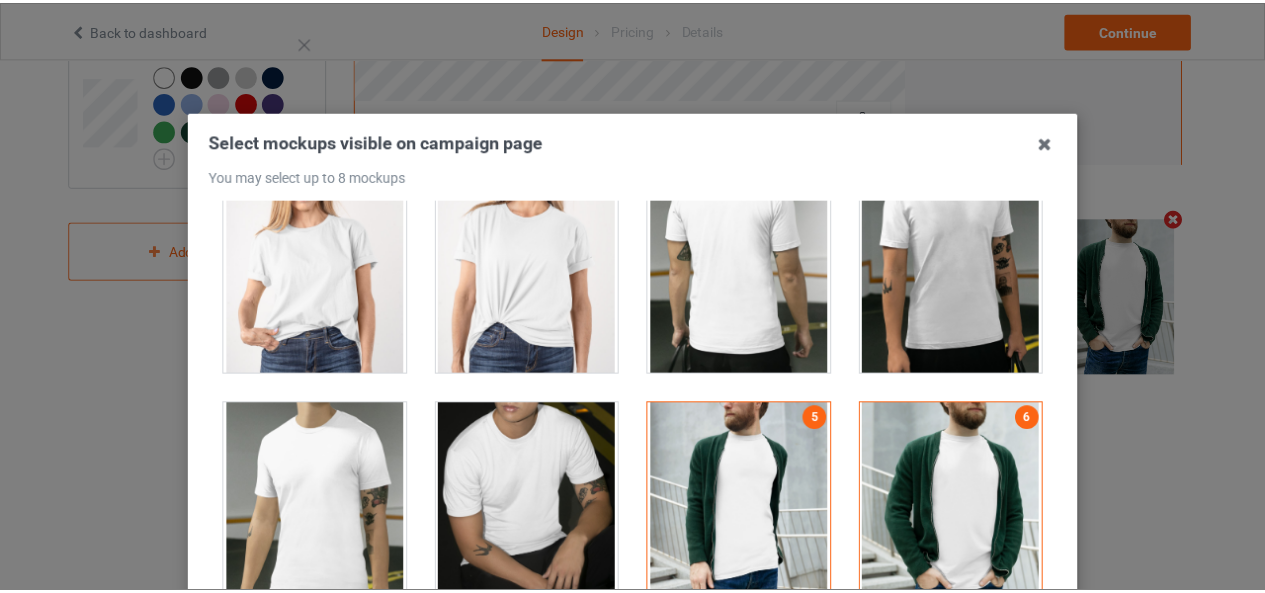 scroll, scrollTop: 3314, scrollLeft: 0, axis: vertical 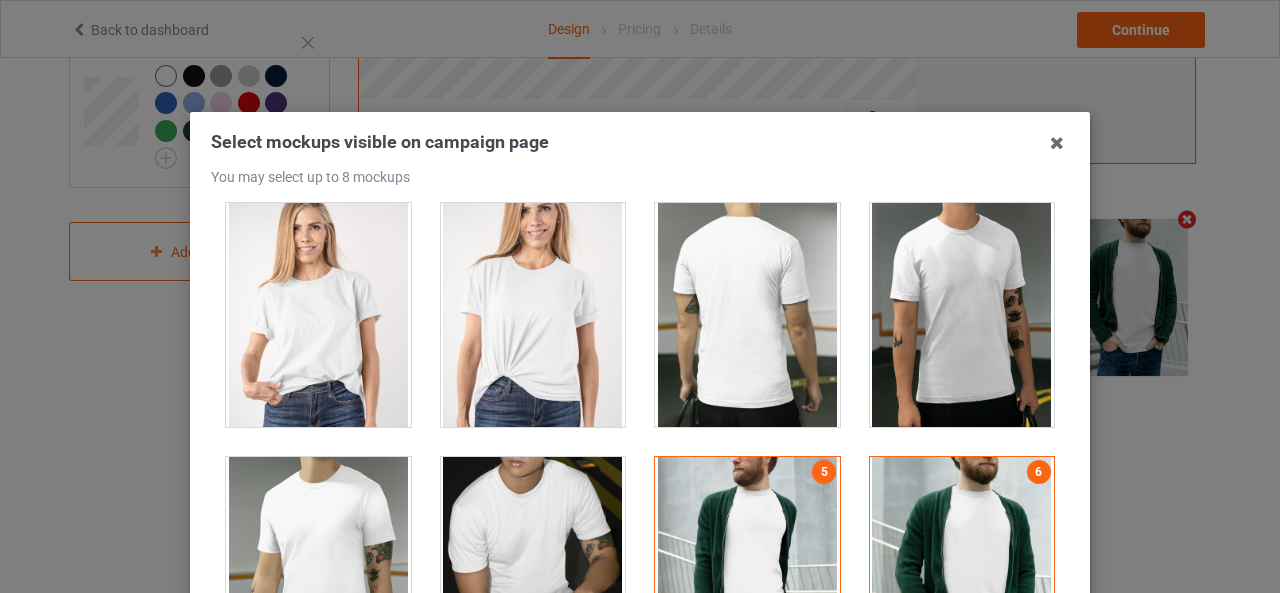 click at bounding box center (318, 315) 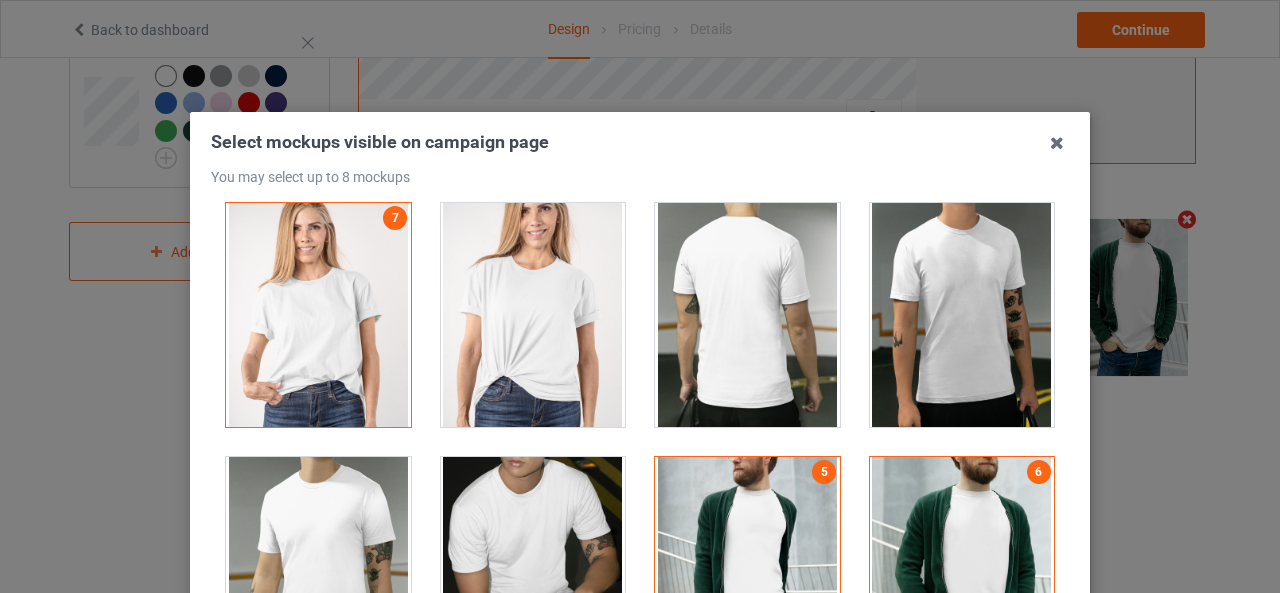 click at bounding box center [533, 315] 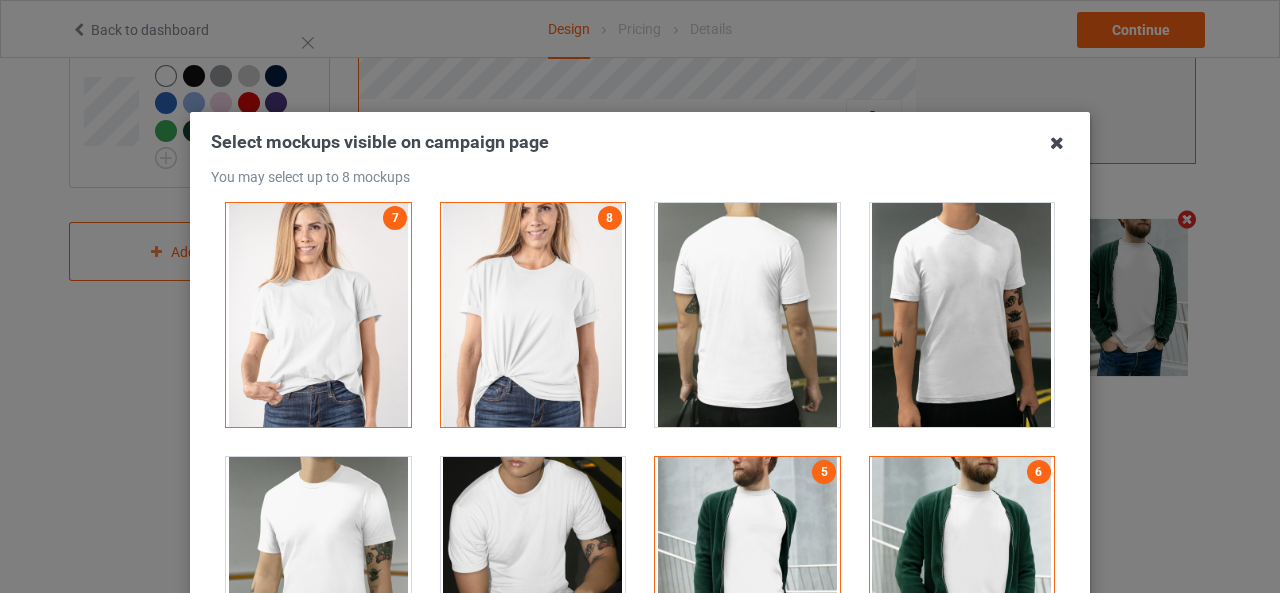 click at bounding box center [1057, 143] 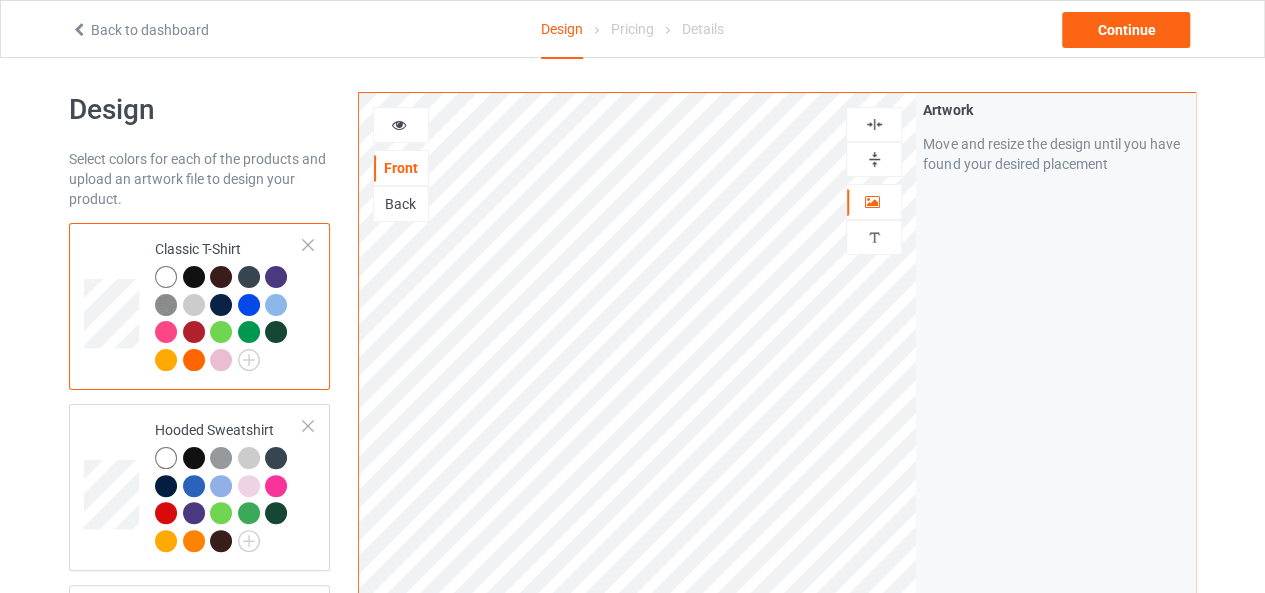 scroll, scrollTop: 0, scrollLeft: 0, axis: both 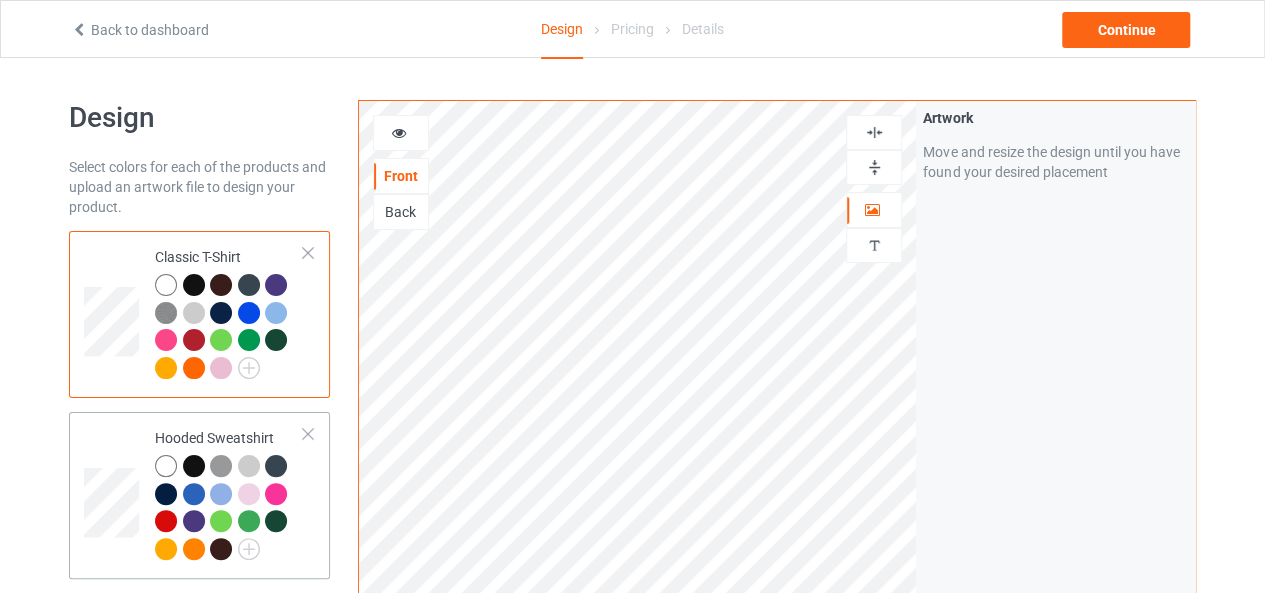 click on "Hooded Sweatshirt" at bounding box center (229, 495) 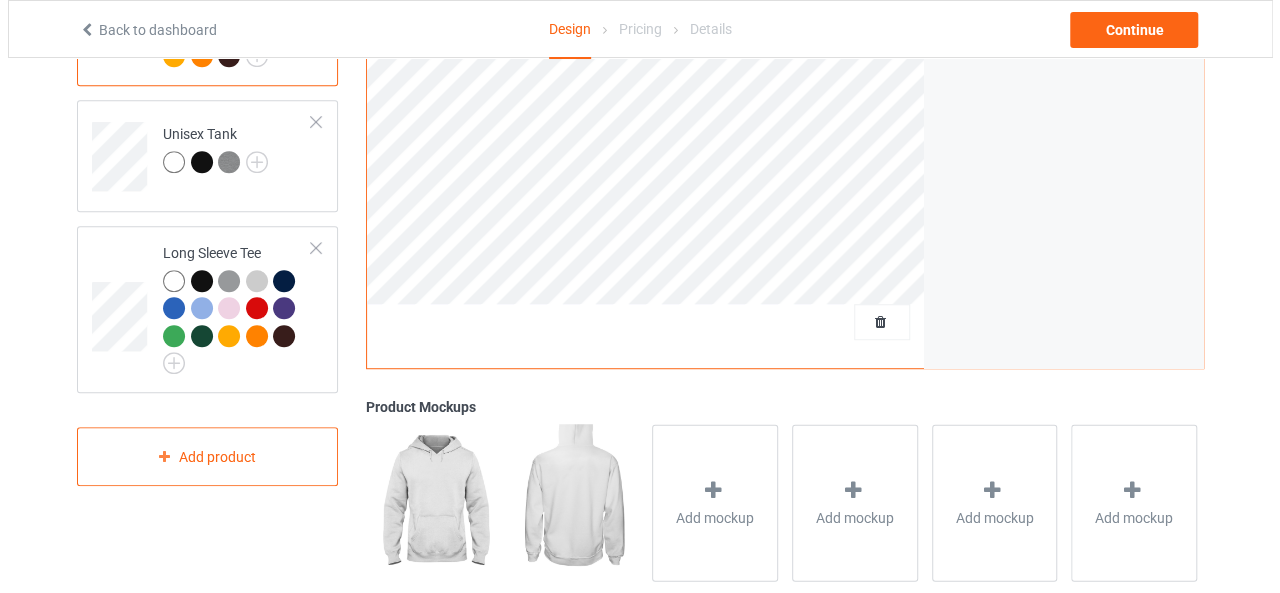scroll, scrollTop: 700, scrollLeft: 0, axis: vertical 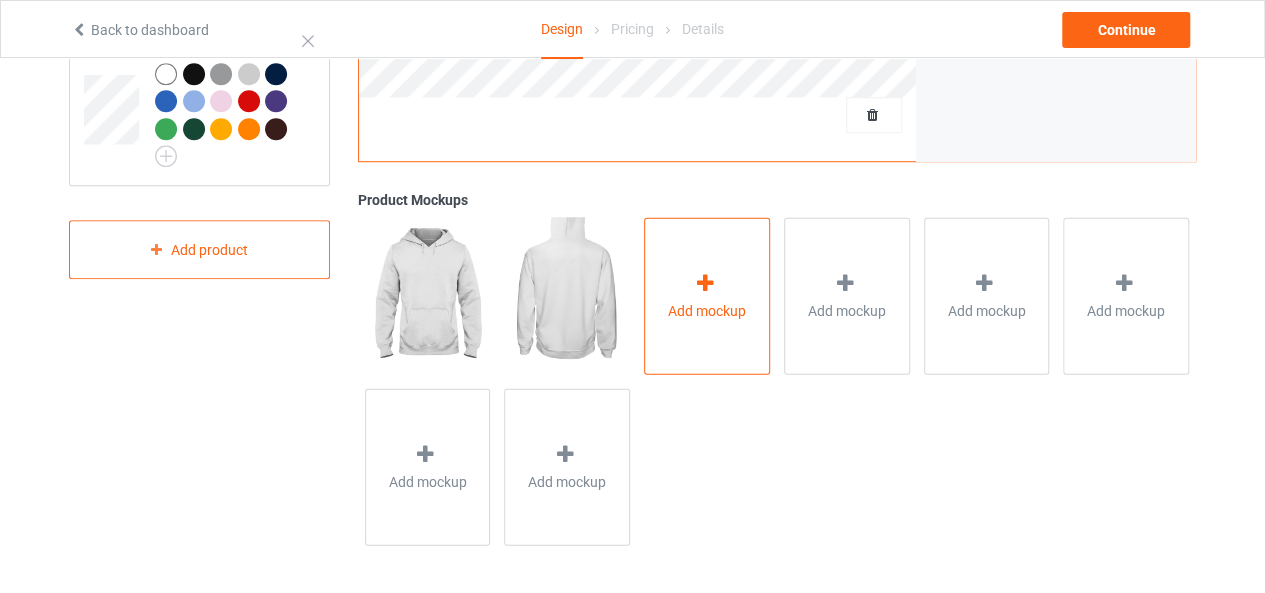 click on "Add mockup" at bounding box center (707, 310) 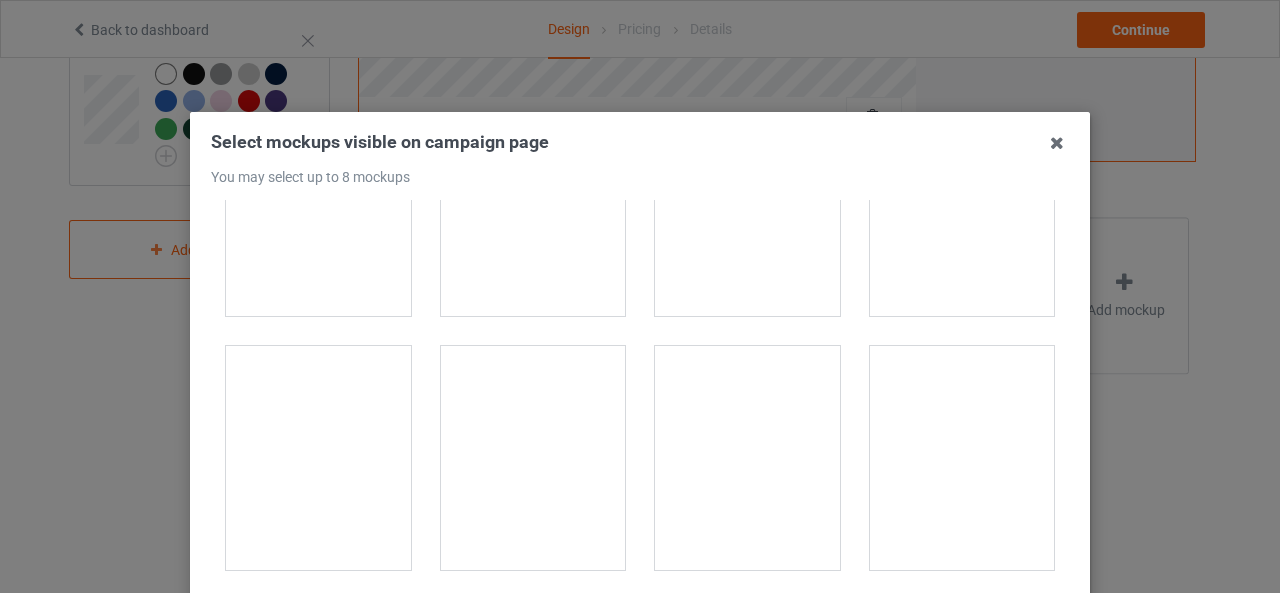 scroll, scrollTop: 3928, scrollLeft: 0, axis: vertical 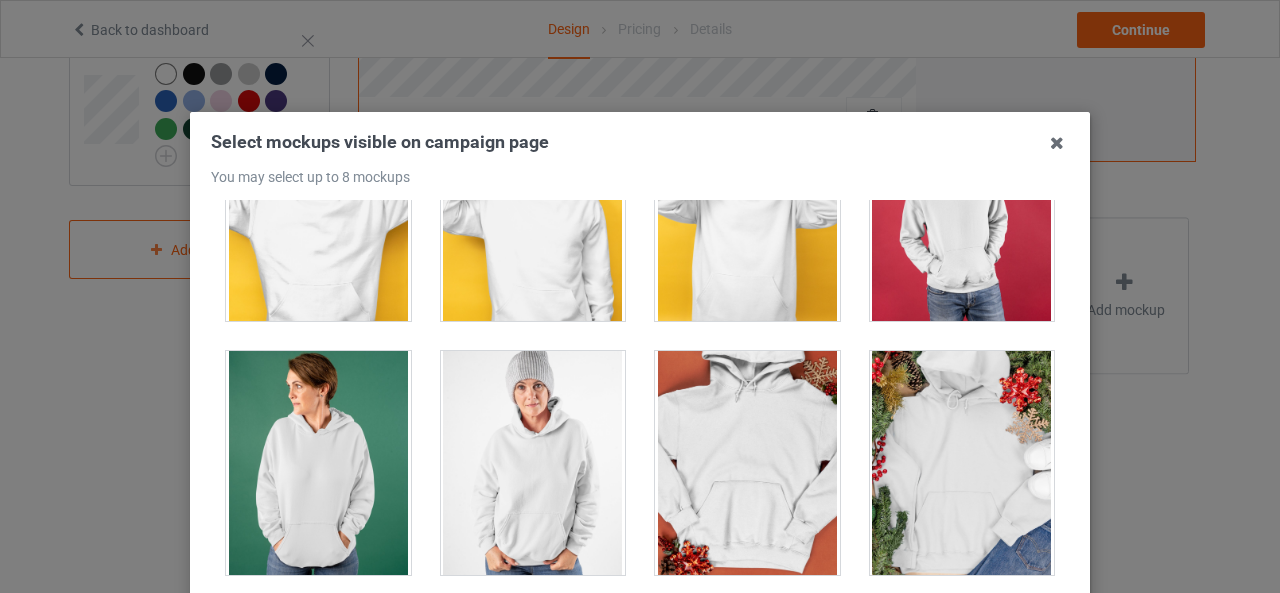 click at bounding box center (533, 463) 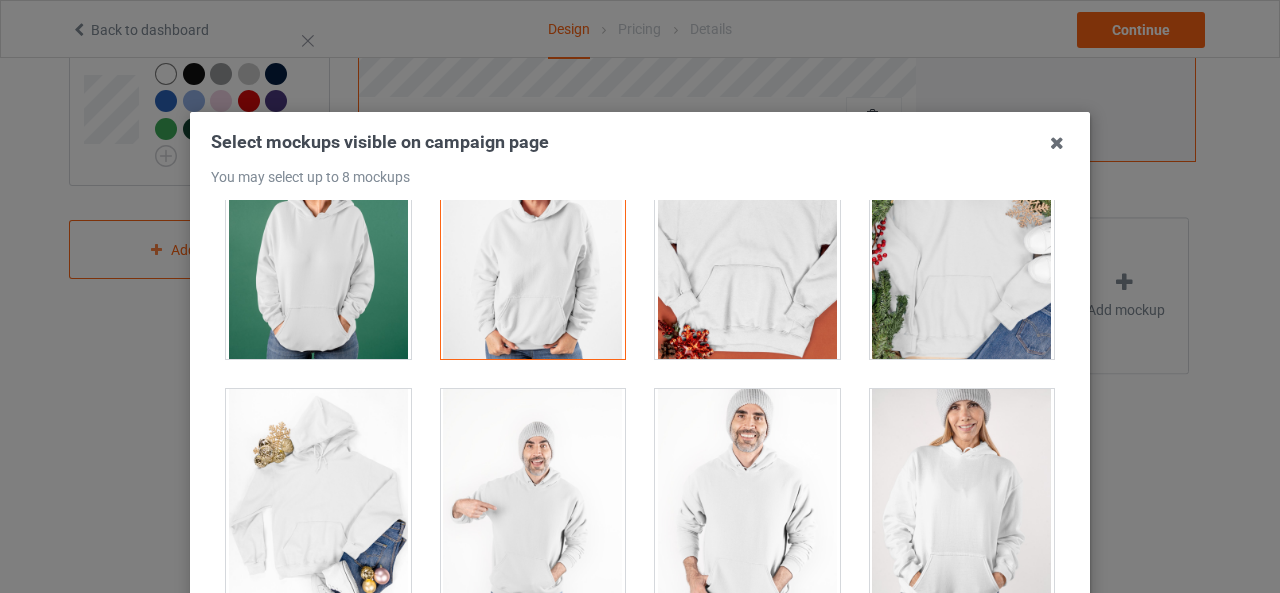 scroll, scrollTop: 4147, scrollLeft: 0, axis: vertical 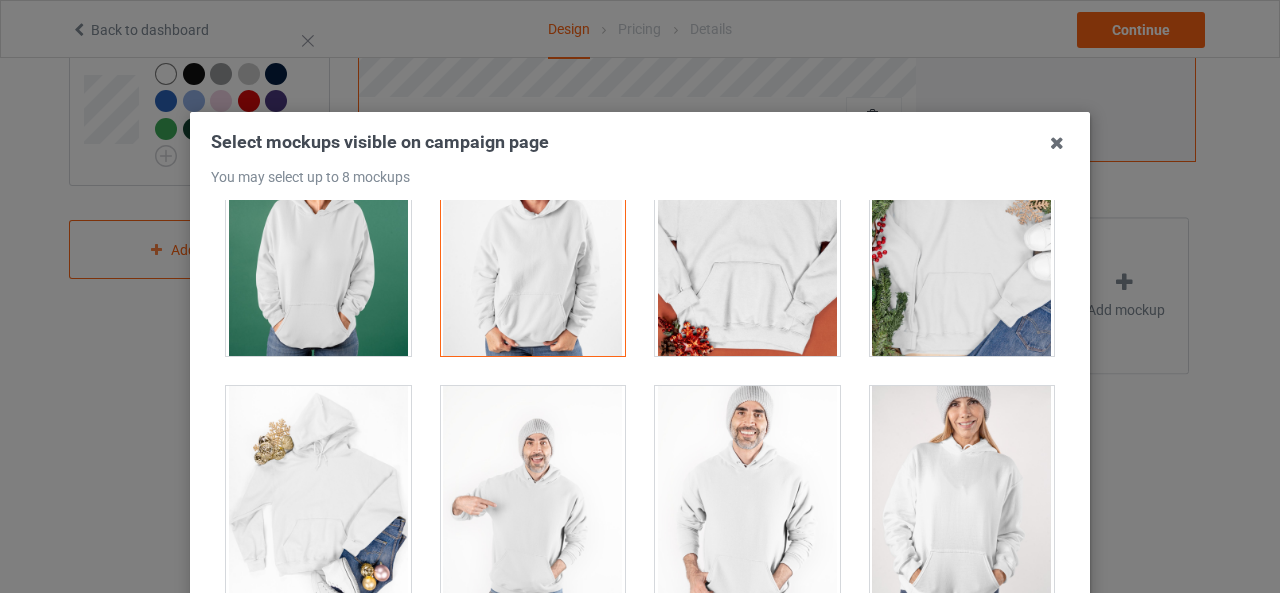 click at bounding box center [533, 498] 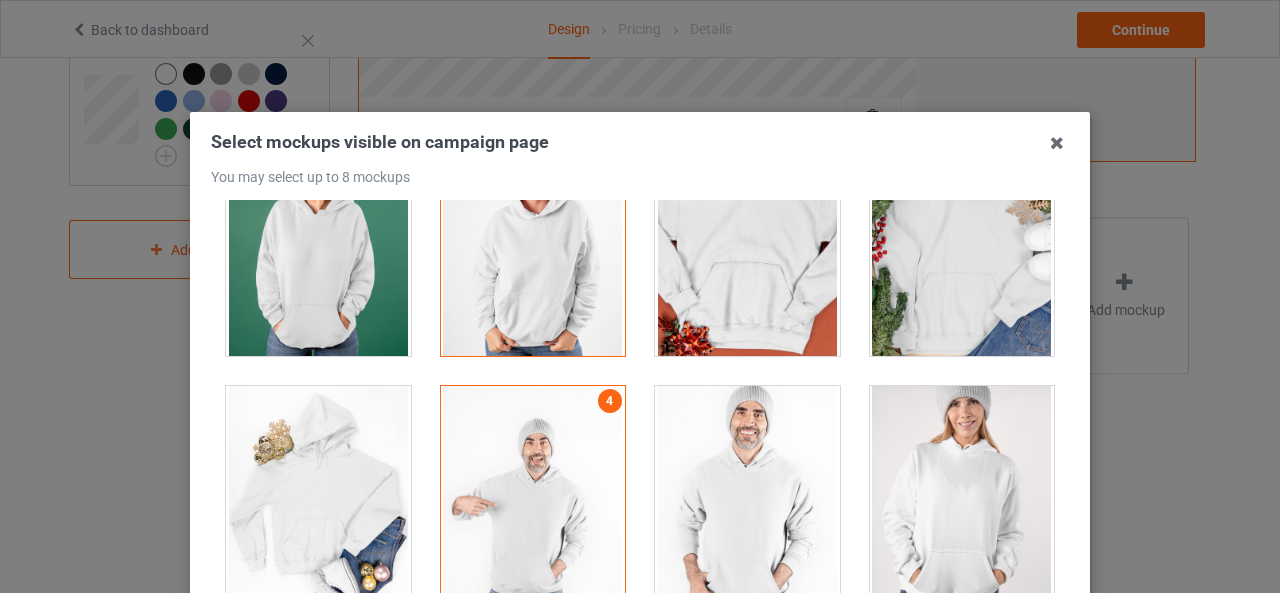 click at bounding box center [747, 498] 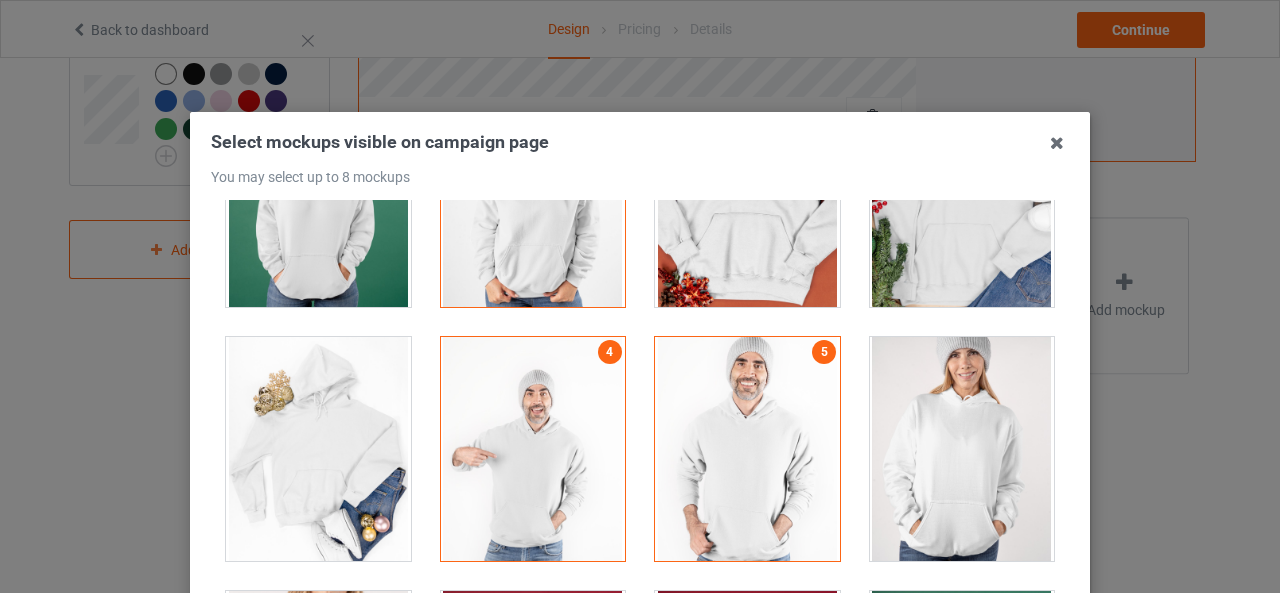 scroll, scrollTop: 4193, scrollLeft: 0, axis: vertical 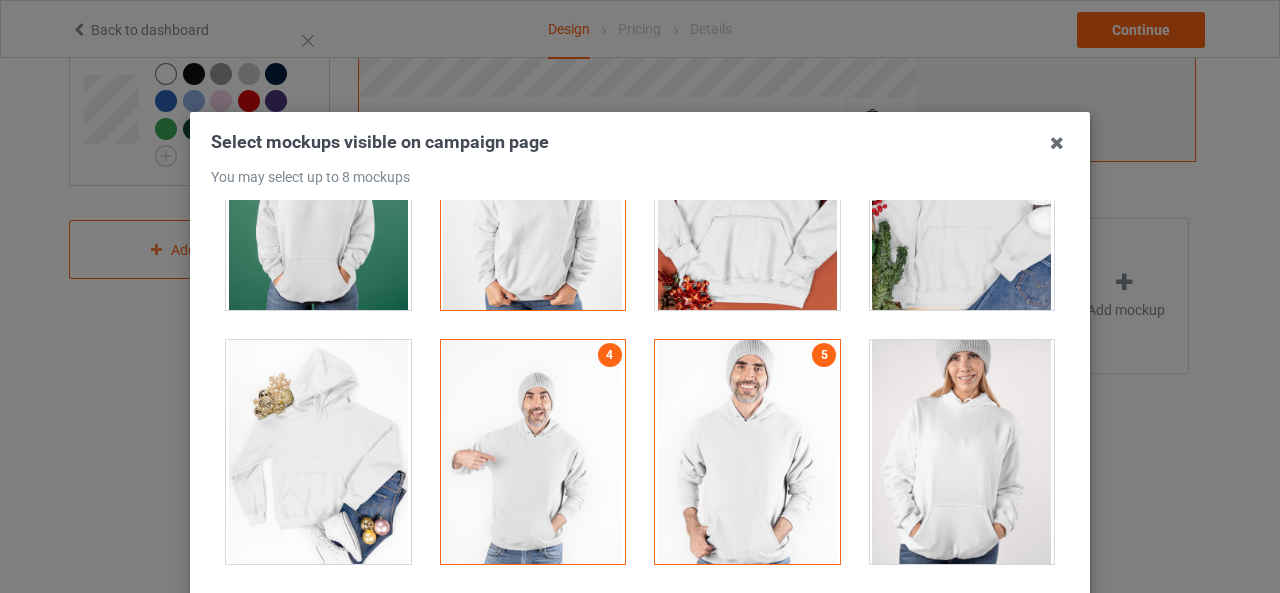 click at bounding box center [962, 452] 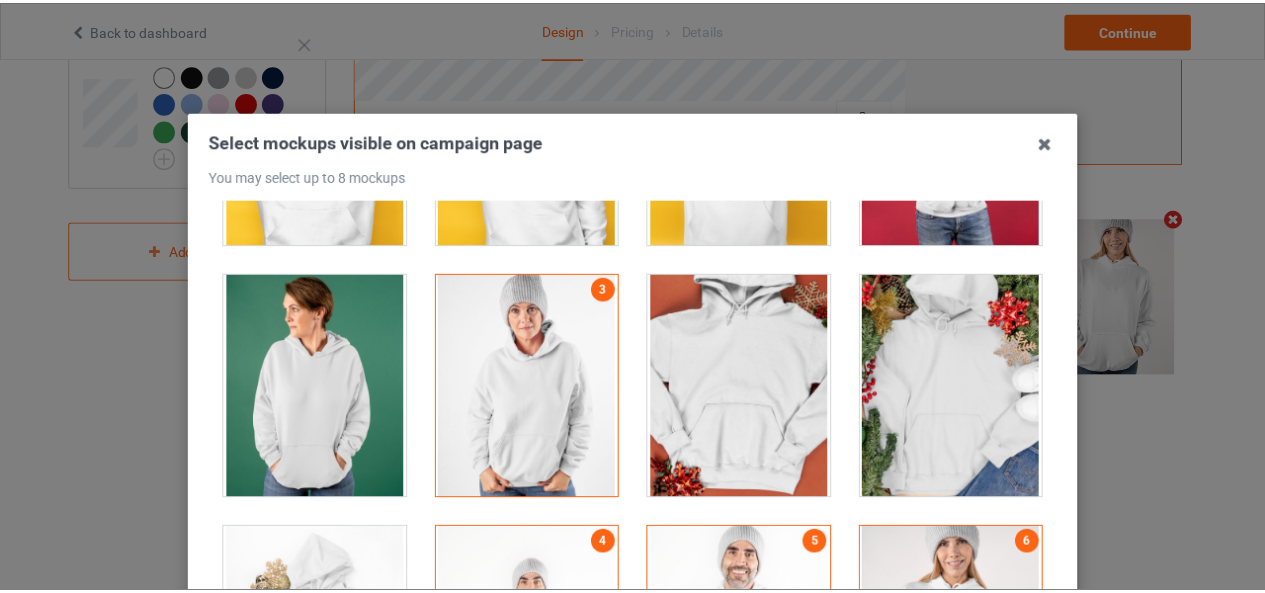 scroll, scrollTop: 4003, scrollLeft: 0, axis: vertical 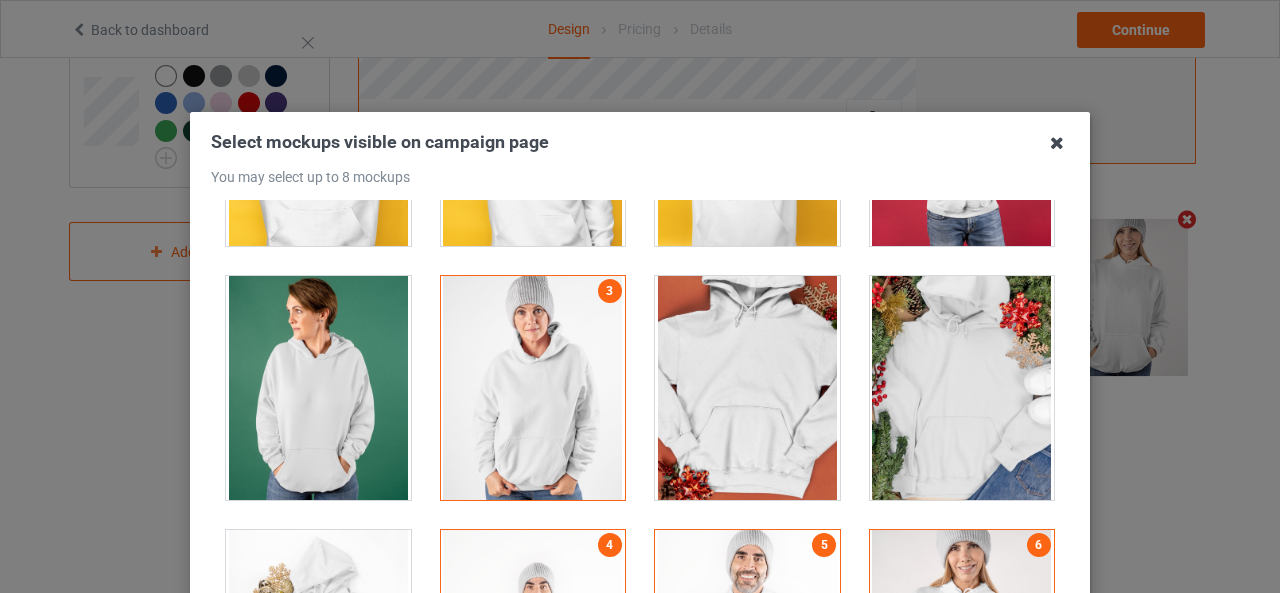 click at bounding box center [1057, 143] 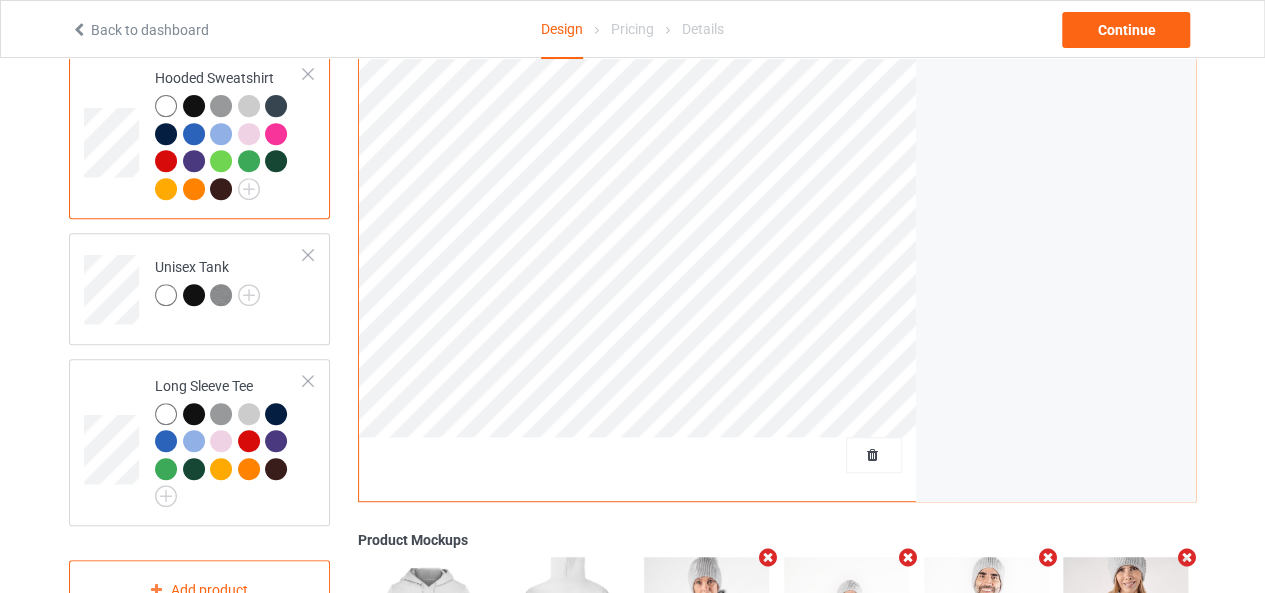 scroll, scrollTop: 368, scrollLeft: 0, axis: vertical 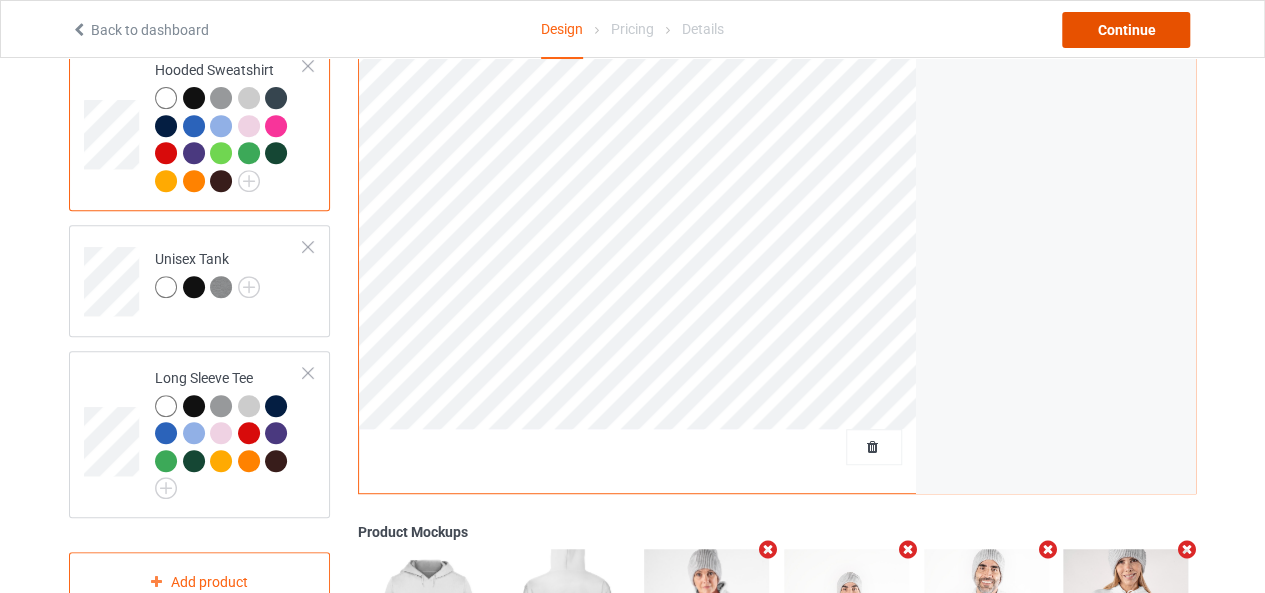 click on "Continue" at bounding box center [1126, 30] 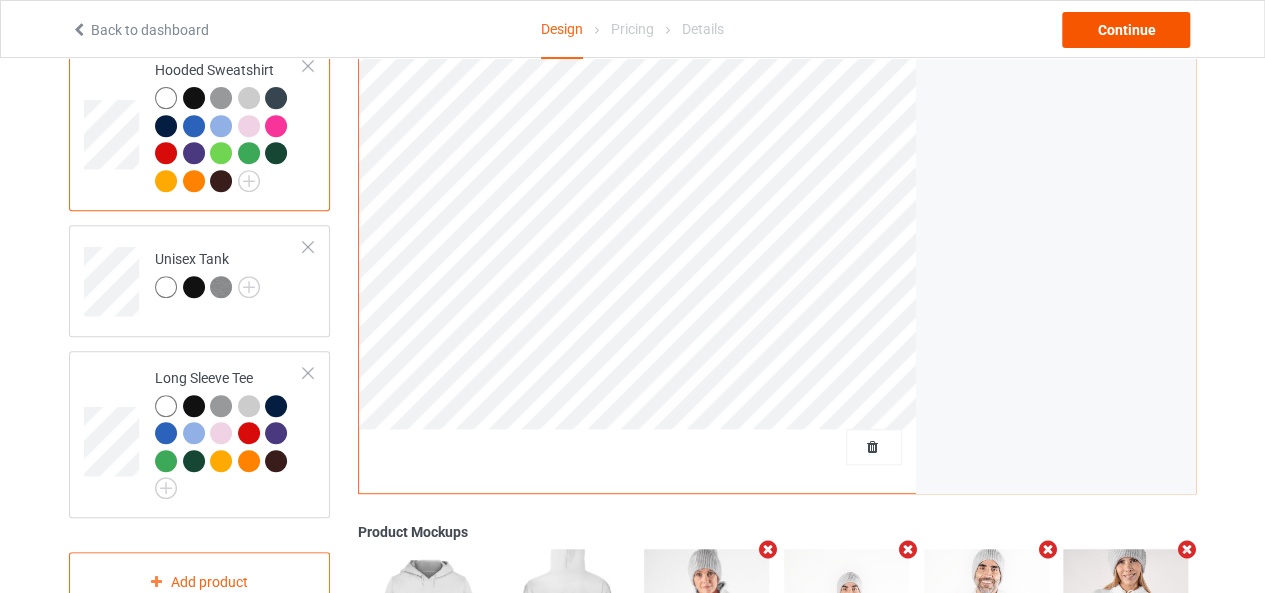 scroll, scrollTop: 0, scrollLeft: 0, axis: both 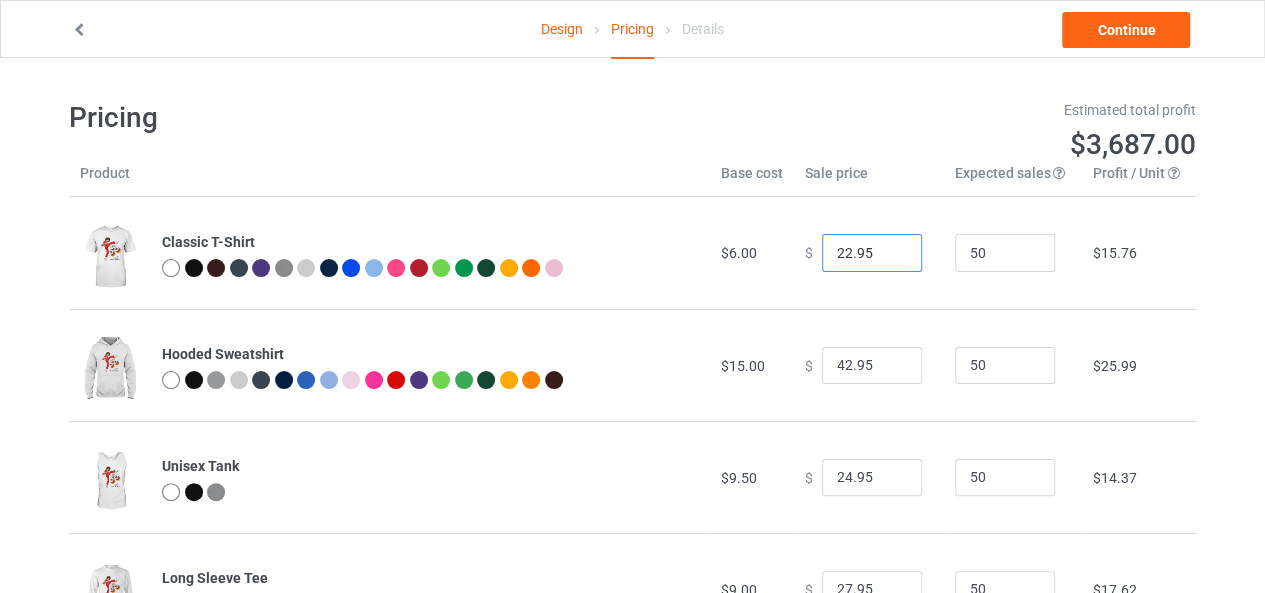 drag, startPoint x: 838, startPoint y: 250, endPoint x: 822, endPoint y: 250, distance: 16 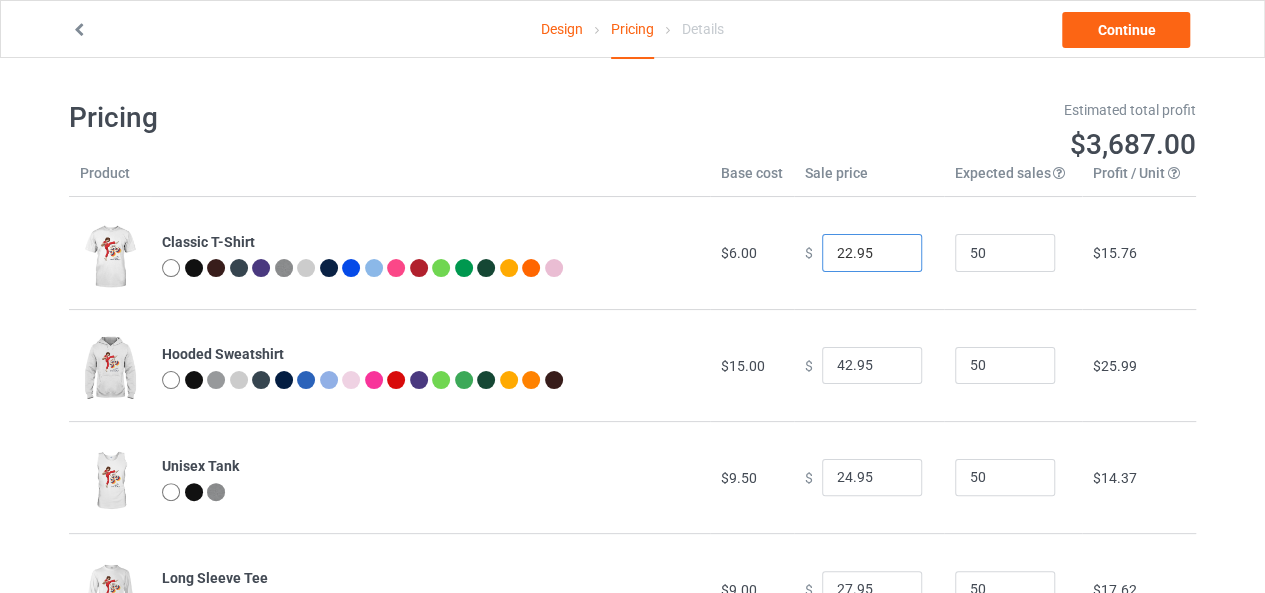 click on "22.95" at bounding box center [872, 253] 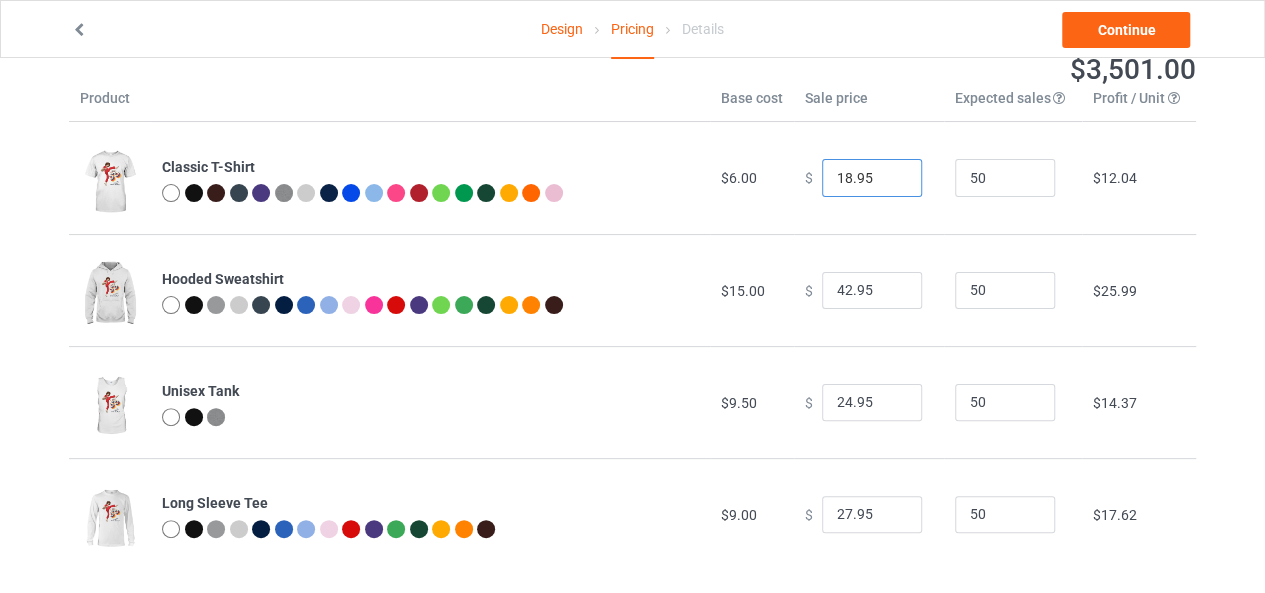 scroll, scrollTop: 93, scrollLeft: 0, axis: vertical 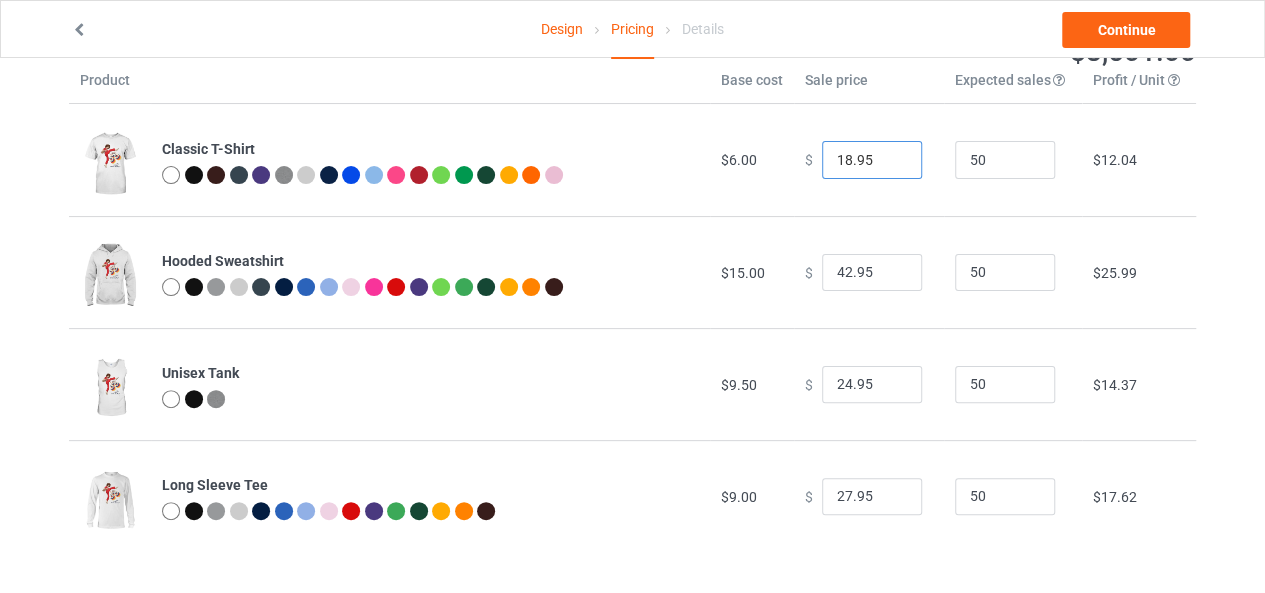 type on "18.95" 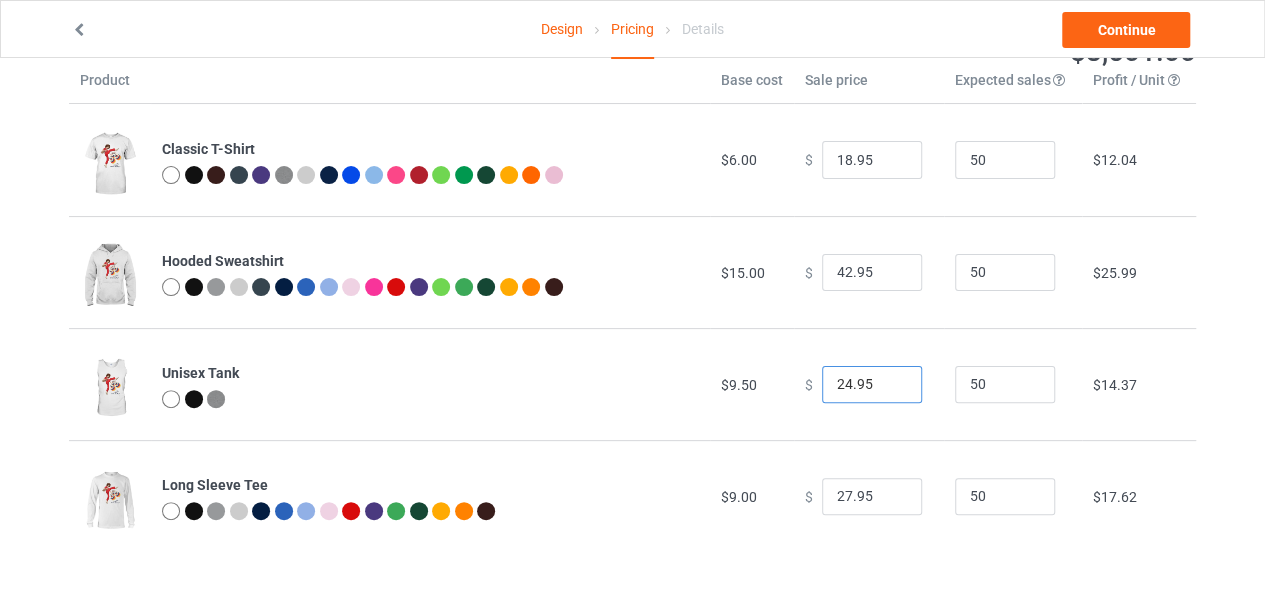 drag, startPoint x: 838, startPoint y: 379, endPoint x: 780, endPoint y: 380, distance: 58.00862 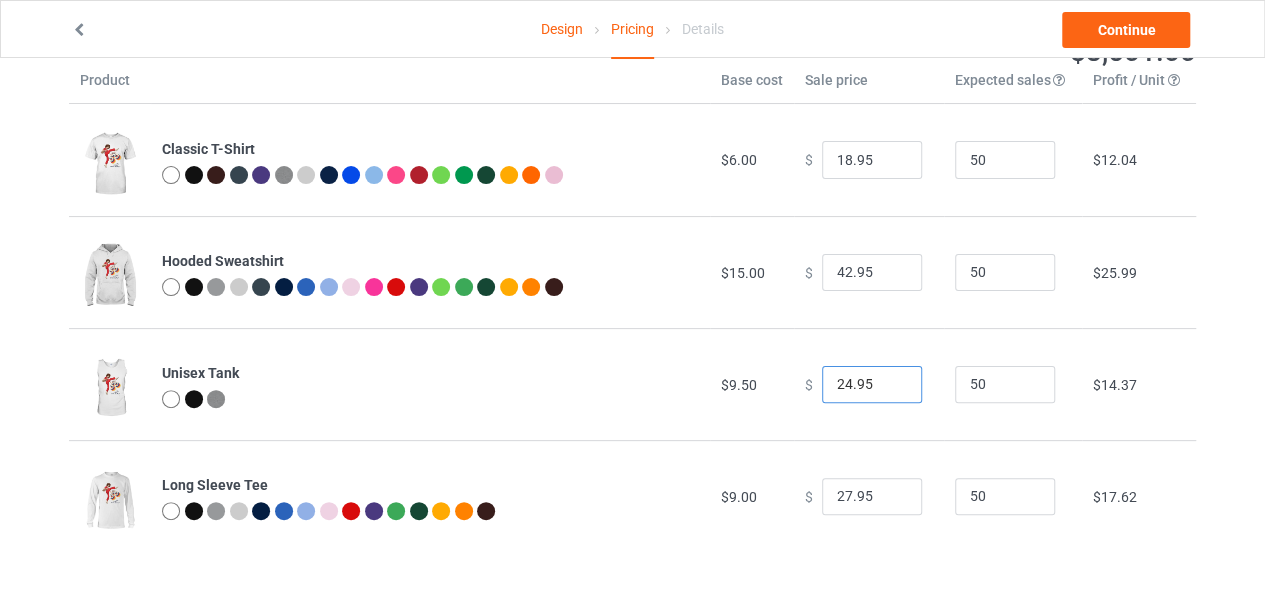 click on "Unisex Tank $9.50 $     24.95 50 $14.37" at bounding box center (632, 384) 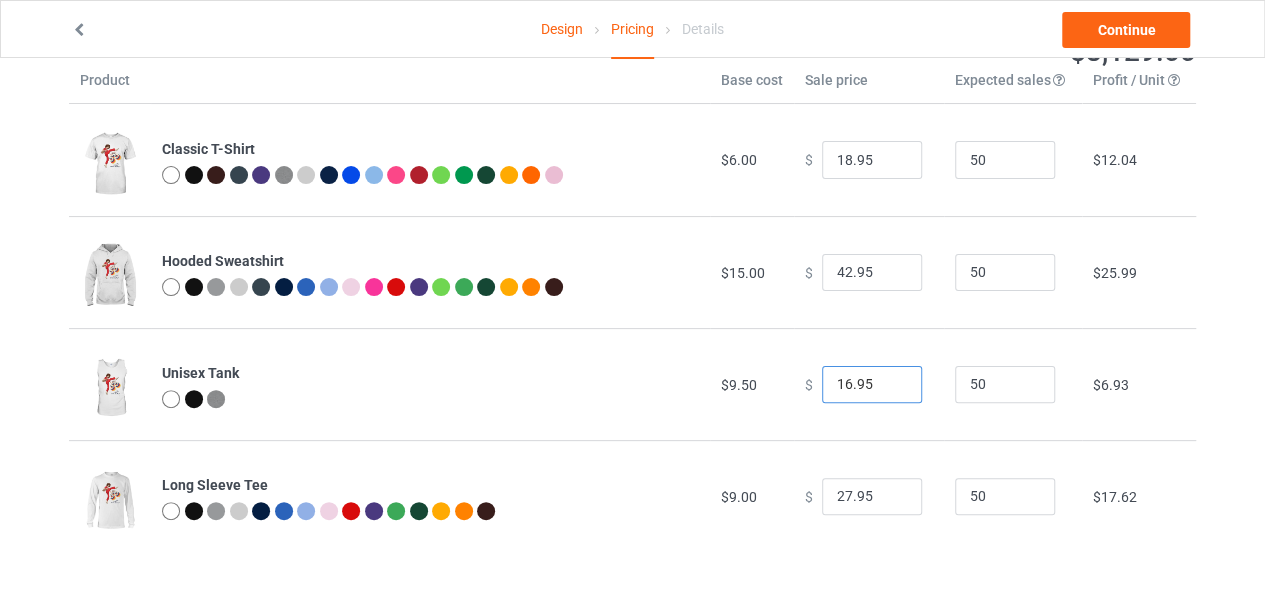 type on "16.95" 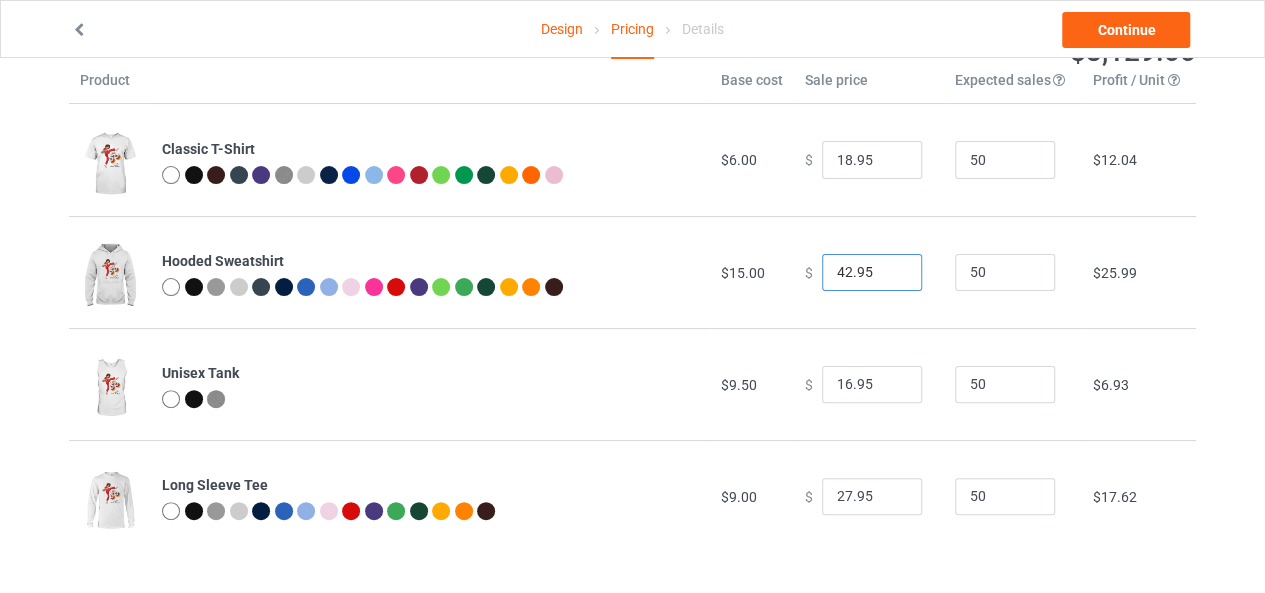 drag, startPoint x: 834, startPoint y: 264, endPoint x: 774, endPoint y: 281, distance: 62.361847 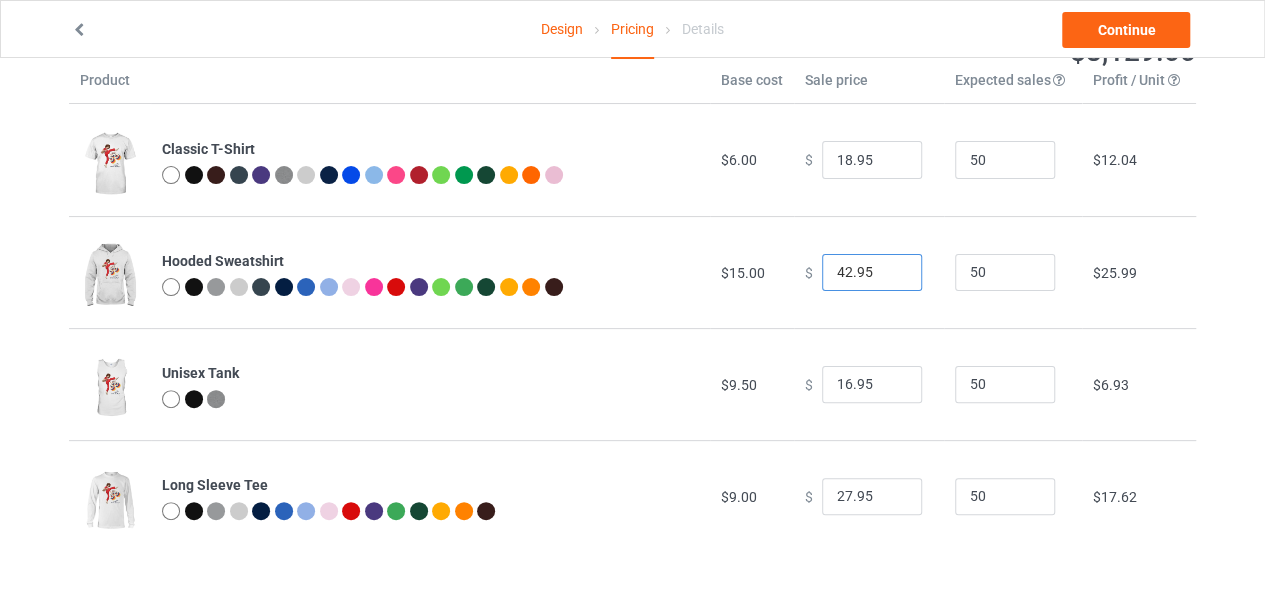 click on "Hooded Sweatshirt $15.00 $     42.95 50 $25.99" at bounding box center (632, 272) 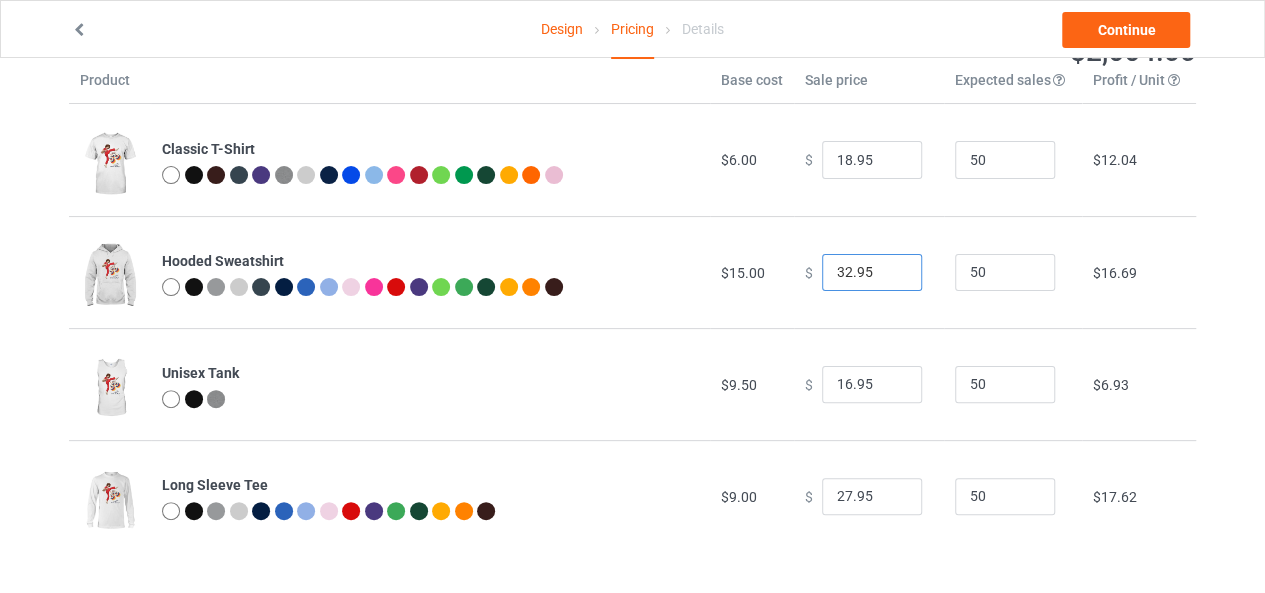 type on "32.95" 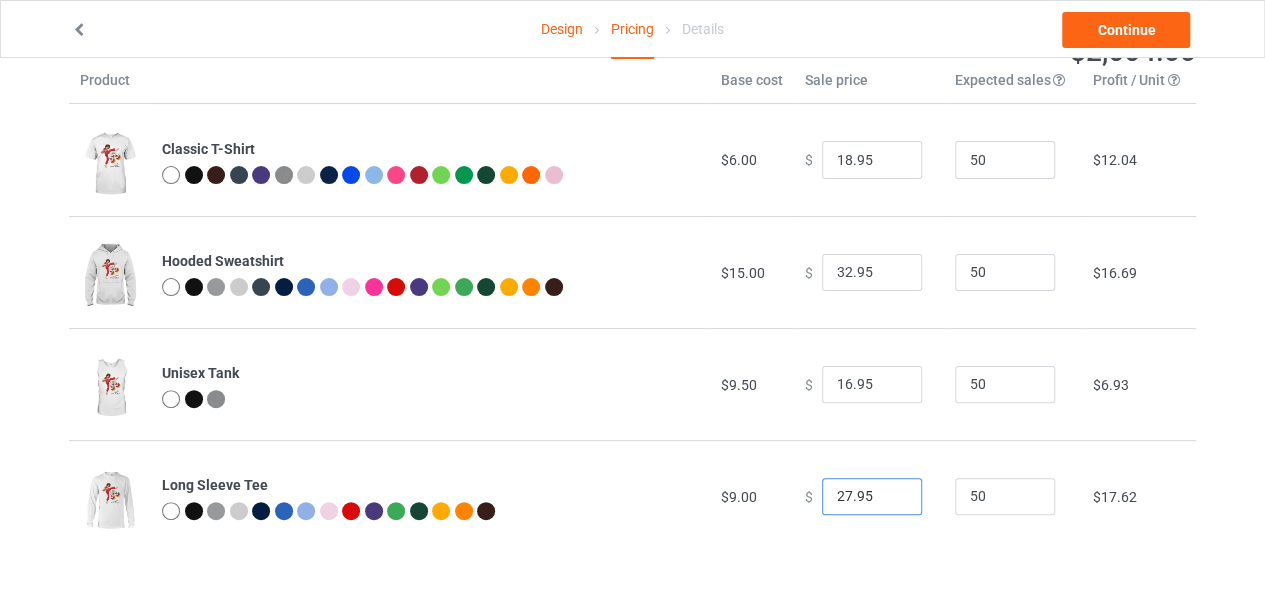 click on "27.95" at bounding box center [872, 497] 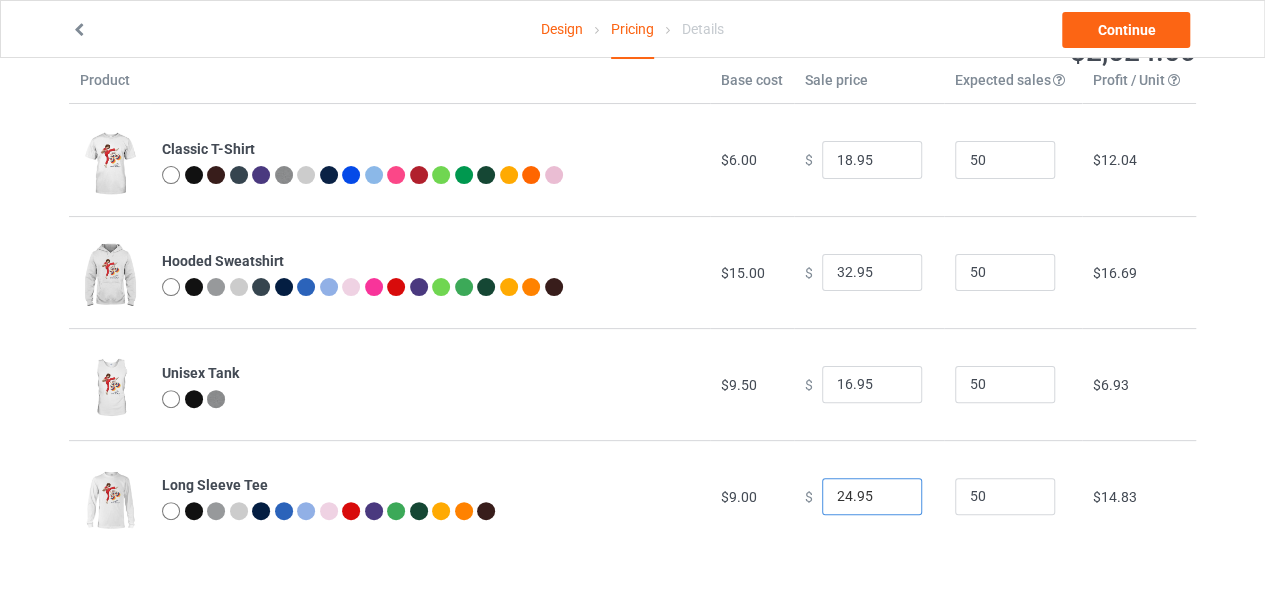 type on "24.95" 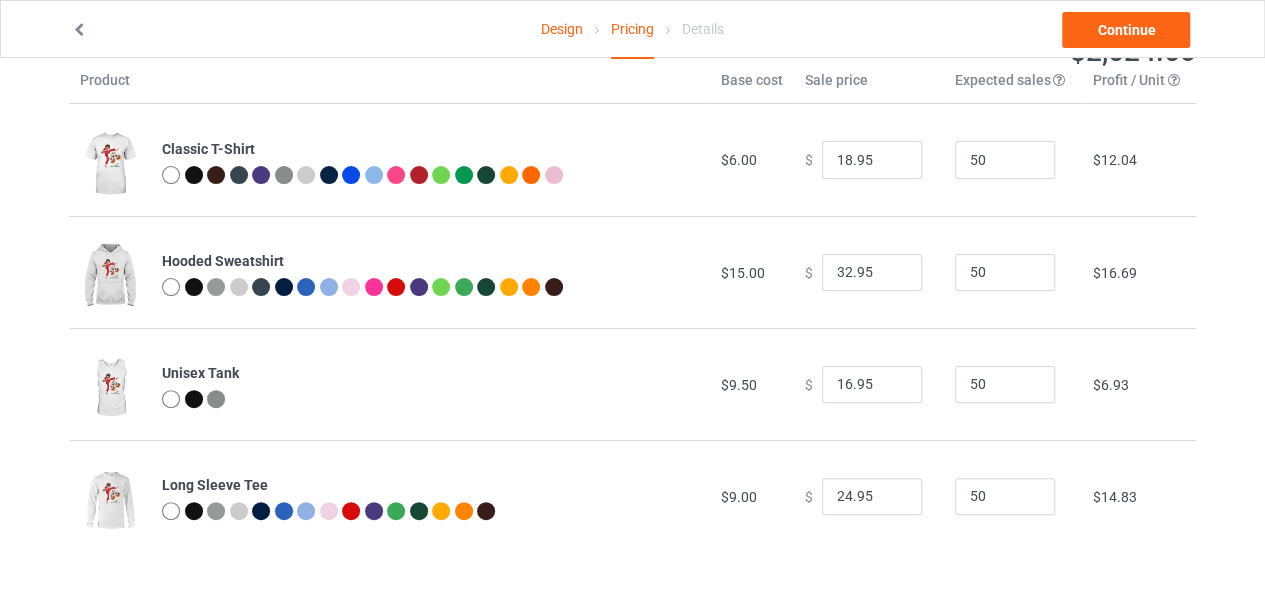 click on "$16.69" at bounding box center (1139, 272) 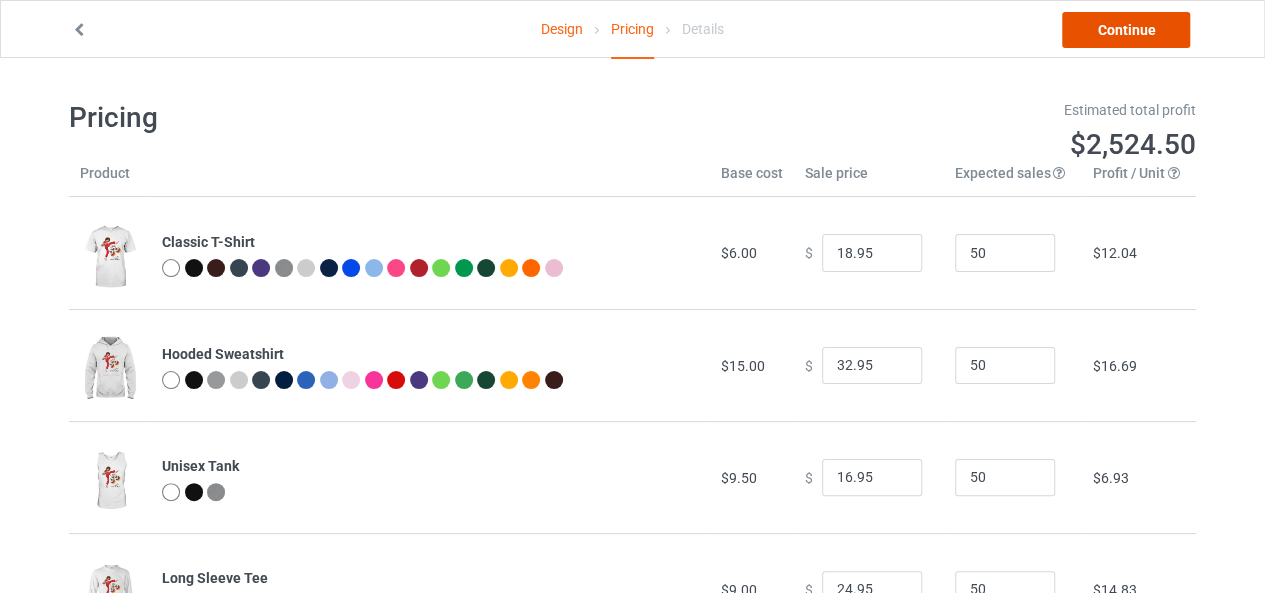 click on "Continue" at bounding box center [1126, 30] 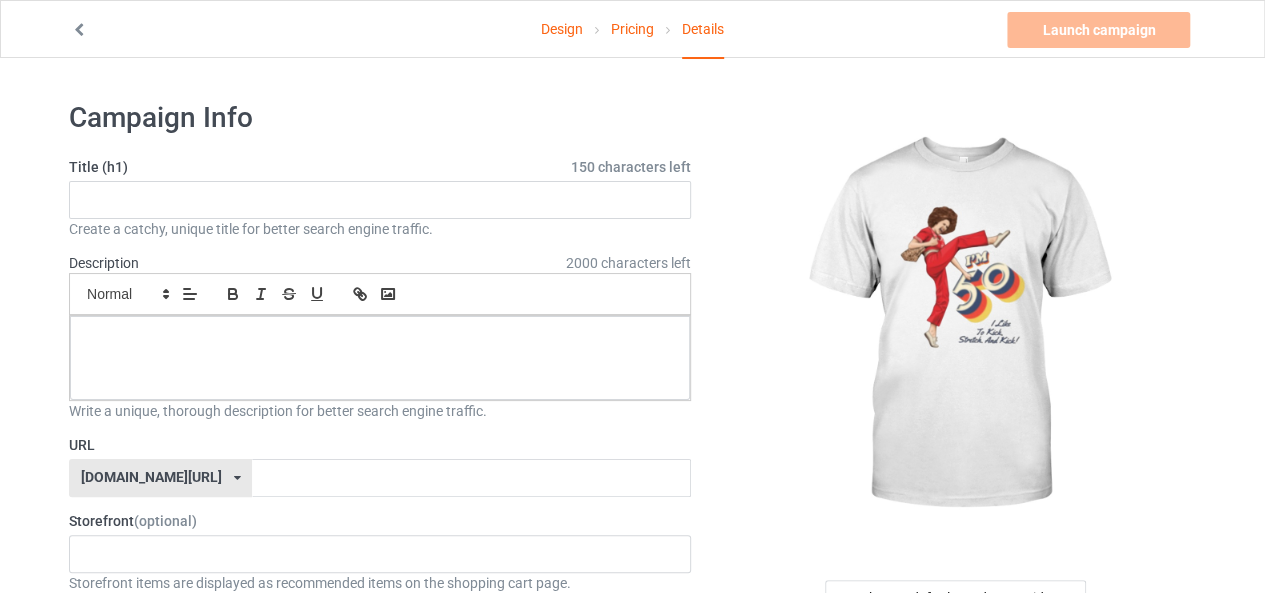 click on "Title (h1) 150   characters left Create a catchy, unique title for better search engine traffic." at bounding box center [380, 198] 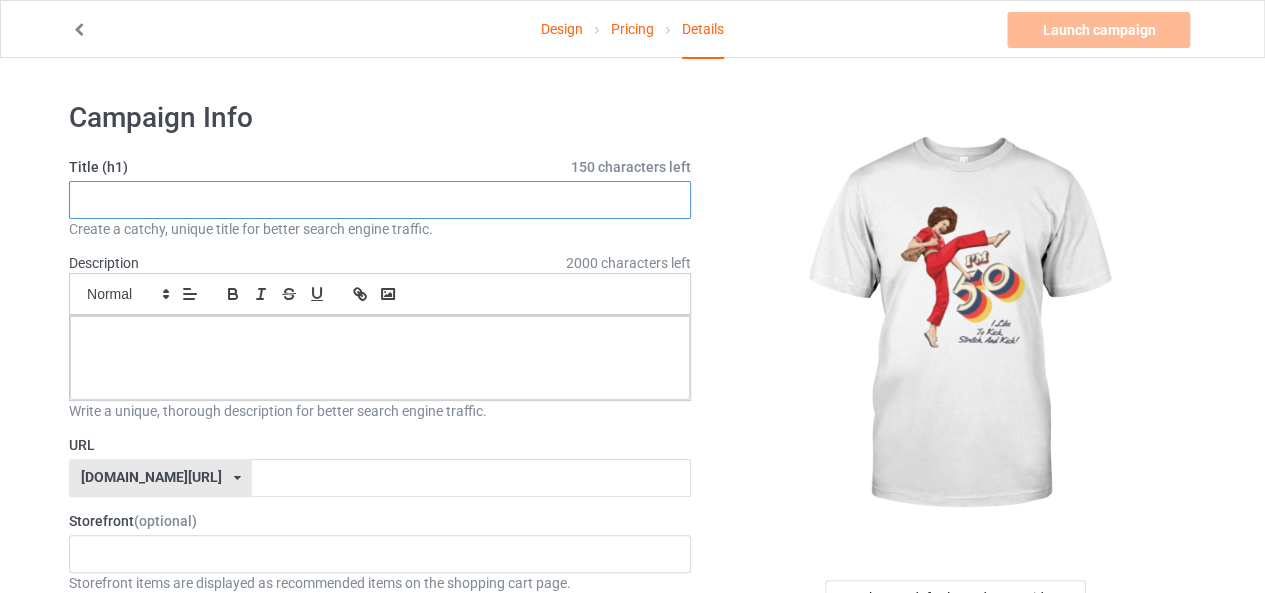 click at bounding box center [380, 200] 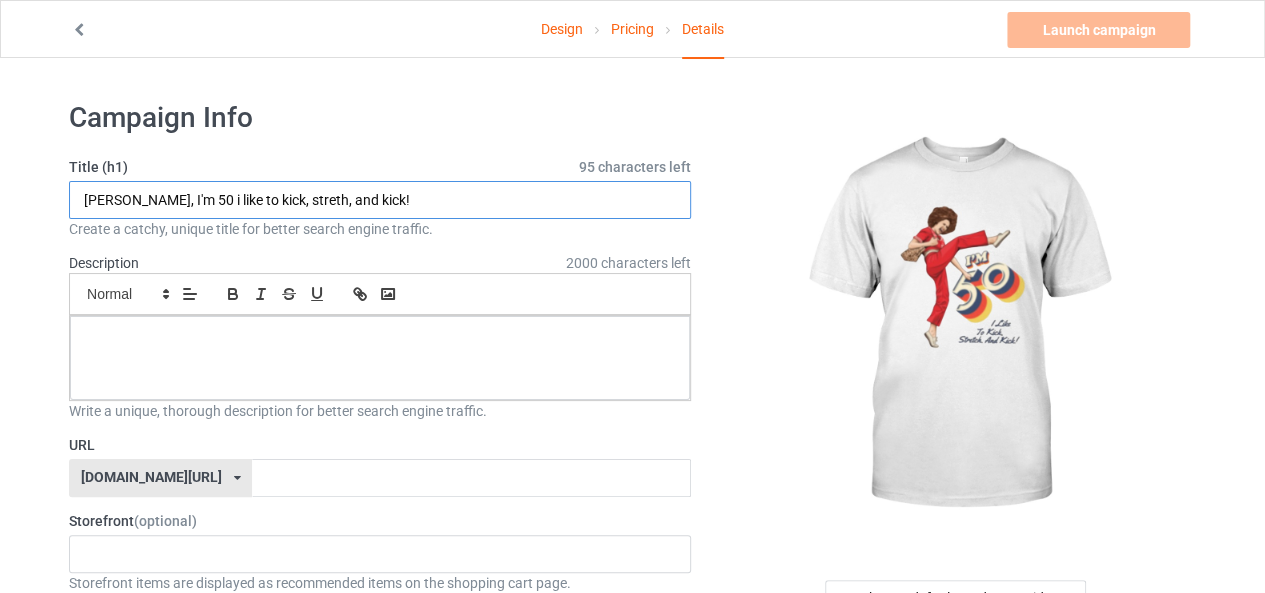 type on "[PERSON_NAME], I'm 50 i like to kick, streth, and kick!" 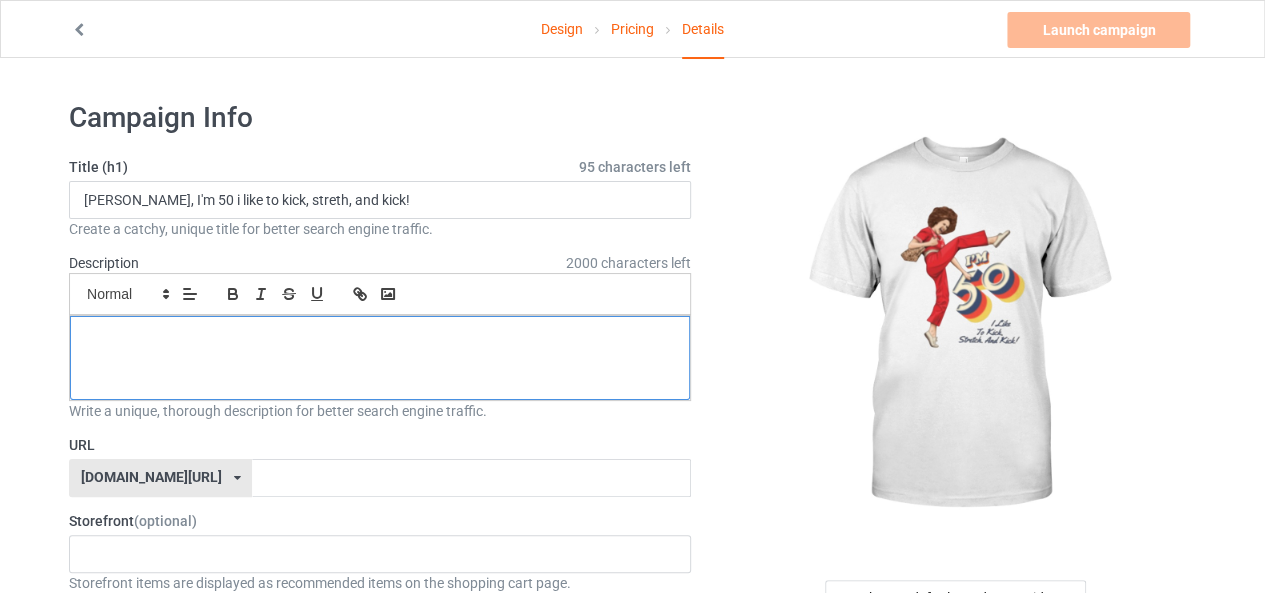 click at bounding box center (380, 338) 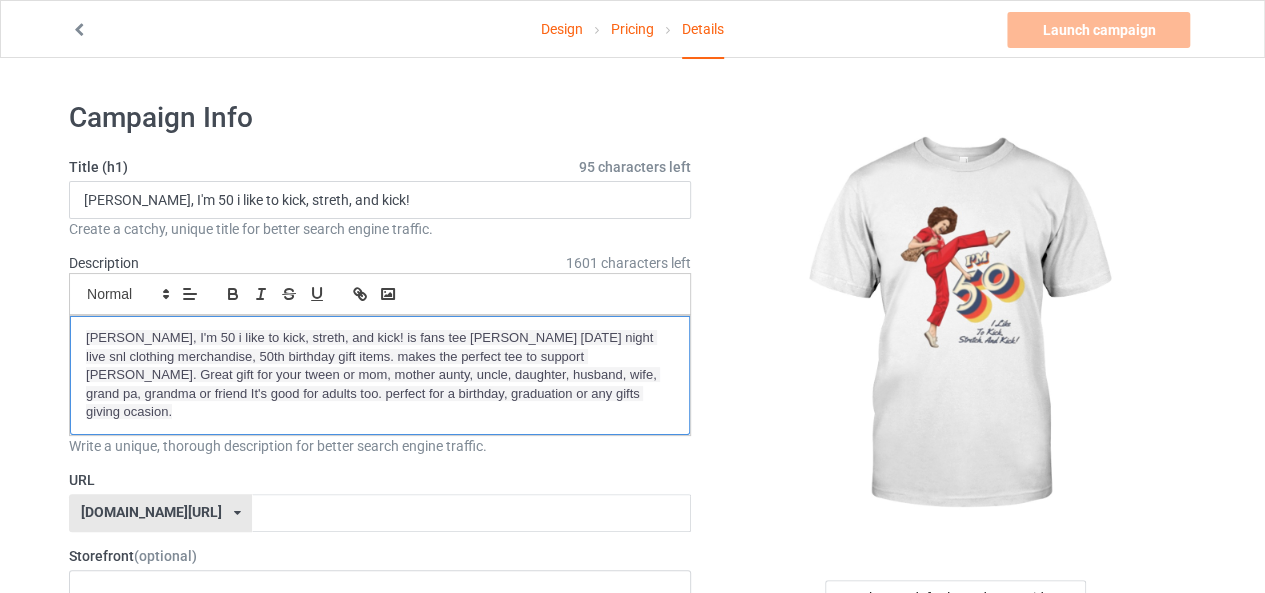 scroll, scrollTop: 0, scrollLeft: 0, axis: both 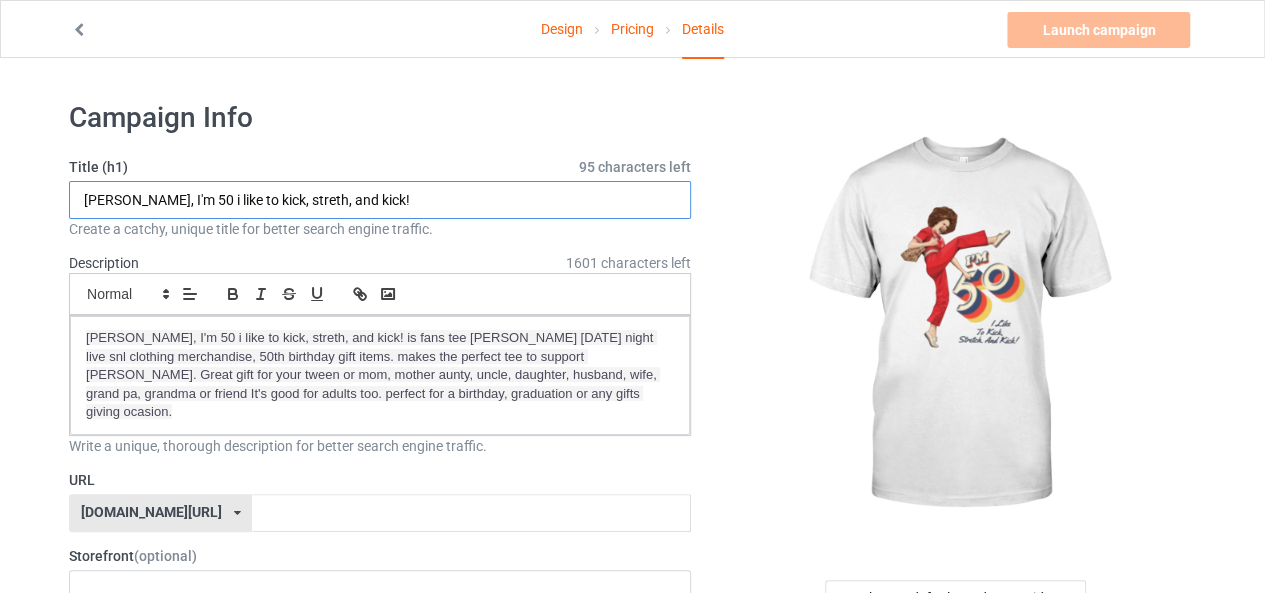 click on "[PERSON_NAME], I'm 50 i like to kick, streth, and kick!" at bounding box center [380, 200] 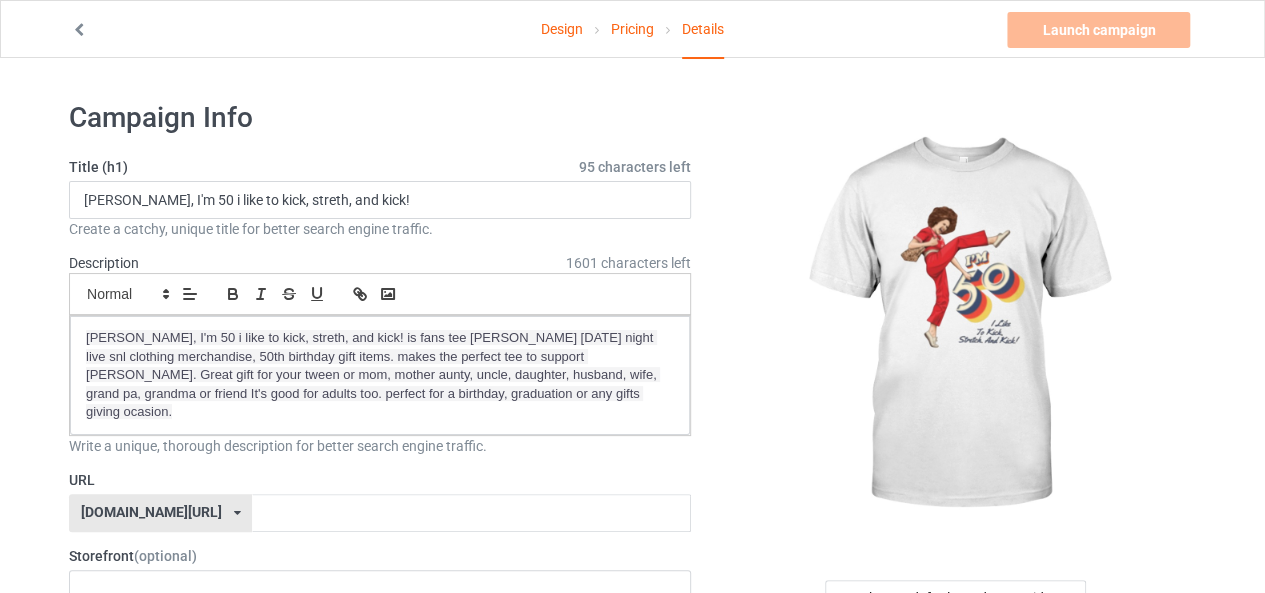 click on "Title (h1) 95   characters left [PERSON_NAME], I'm 50 i like to kick, streth, and kick! Create a catchy, unique title for better search engine traffic. Description 1601   characters left       Small Normal Large Big Huge                                                                                     [PERSON_NAME], I'm 50 i like to kick, streth, and kick! is fans tee [PERSON_NAME] [DATE] night live snl clothing merchandise, 50th birthday gift items. makes the perfect tee to support [PERSON_NAME]. Great gift for your tween or mom, mother aunty, uncle, daughter, husband, wife, grand pa, grandma or friend It's good for adults too. perfect for a birthday, graduation or any gifts giving ocasion. Write a unique, thorough description for better search engine traffic. URL [DOMAIN_NAME][URL] [DOMAIN_NAME][URL] 587d0d41cee36fd012c64a69 Storefront (optional) NOWSCOPE USA SHIRTS GOLF SHIRTS 688a13e4e892fe00316a11eb 66e84a114894be002ed1068d 66e847864894be002ed1068c Category tags (optional) 0 / 6 Age > [DEMOGRAPHIC_DATA] > 1 Age > [DEMOGRAPHIC_DATA] Months" at bounding box center (380, 1081) 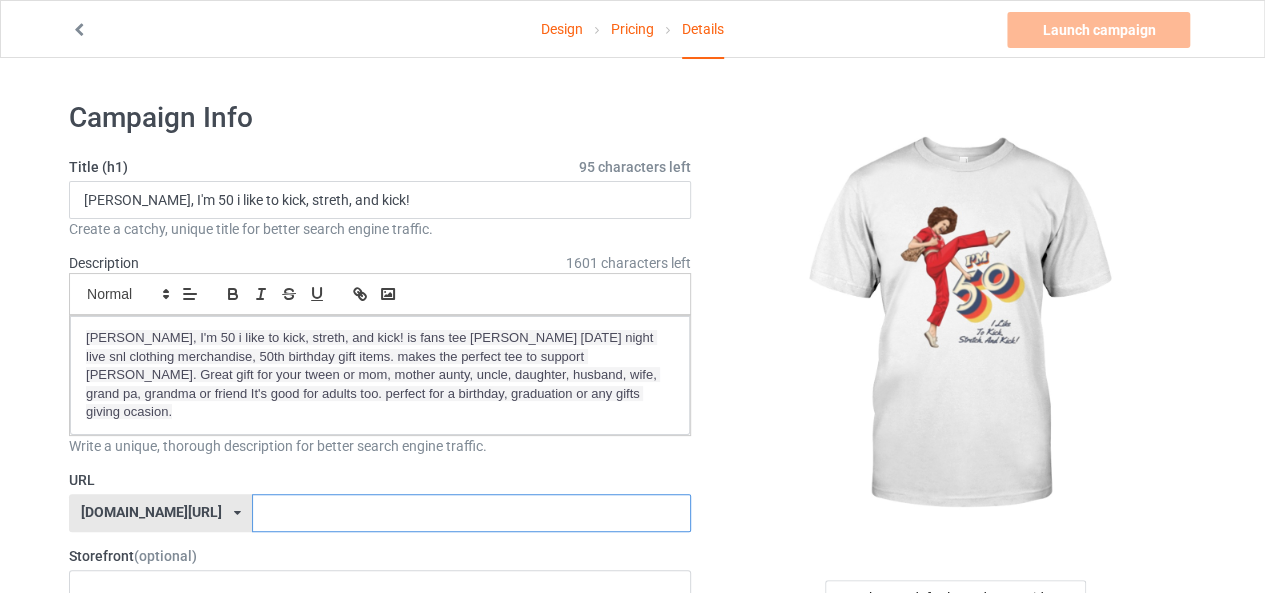click at bounding box center [471, 513] 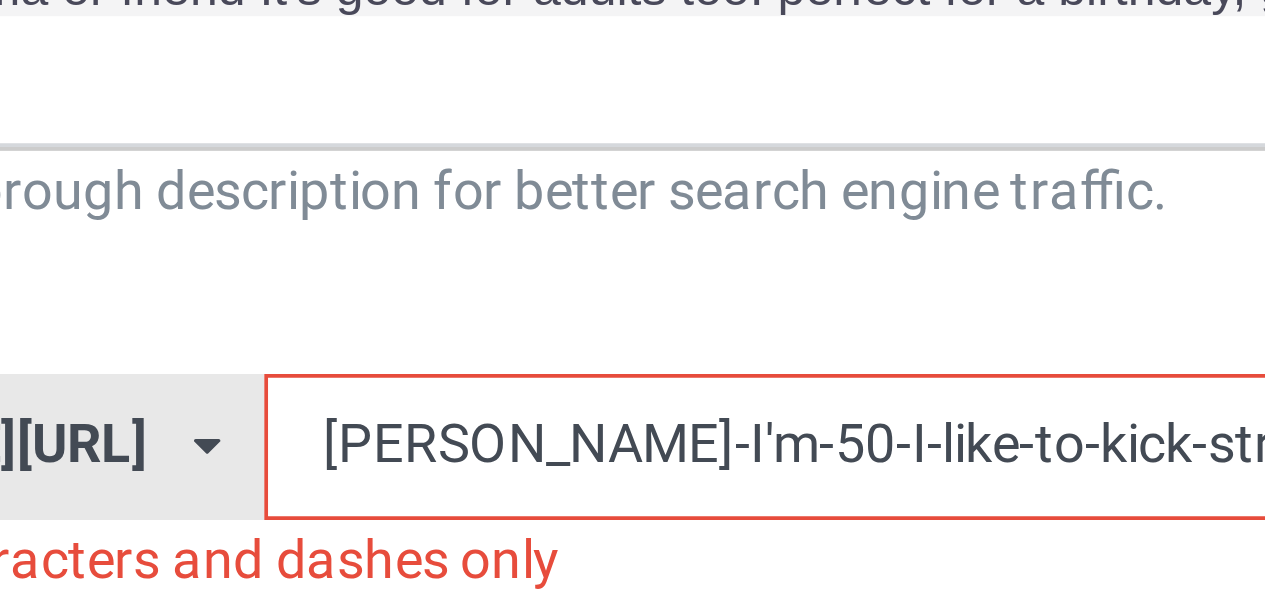click on "[PERSON_NAME]-I'm-50-I-like-to-kick-streth-and-kic" at bounding box center (471, 513) 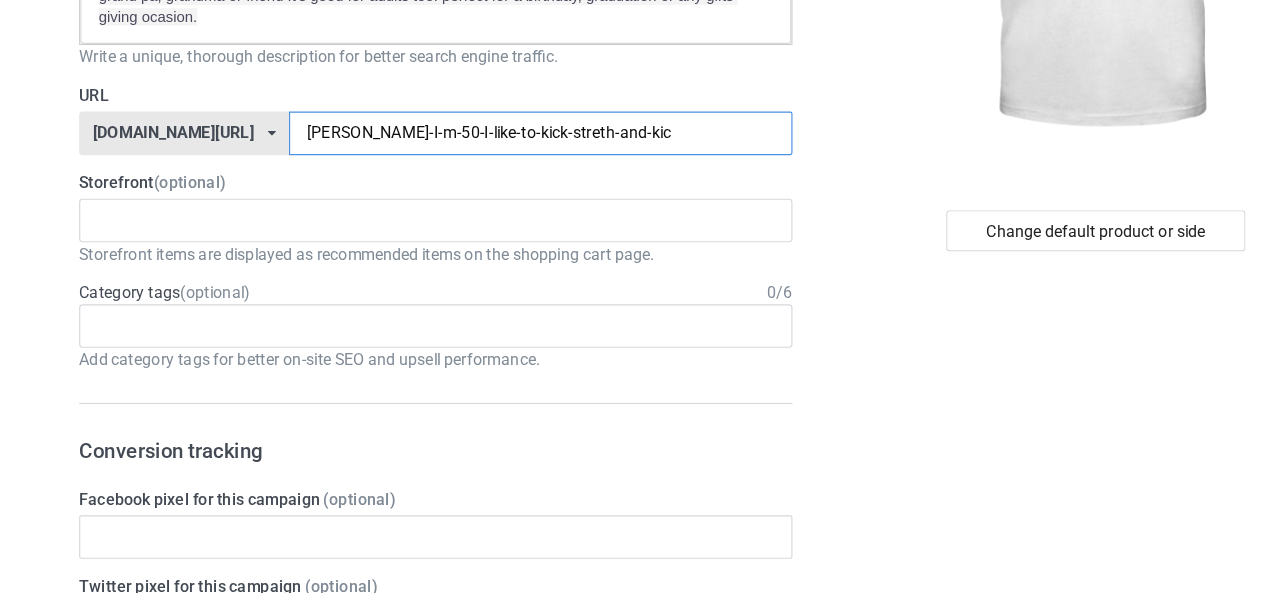 scroll, scrollTop: 321, scrollLeft: 0, axis: vertical 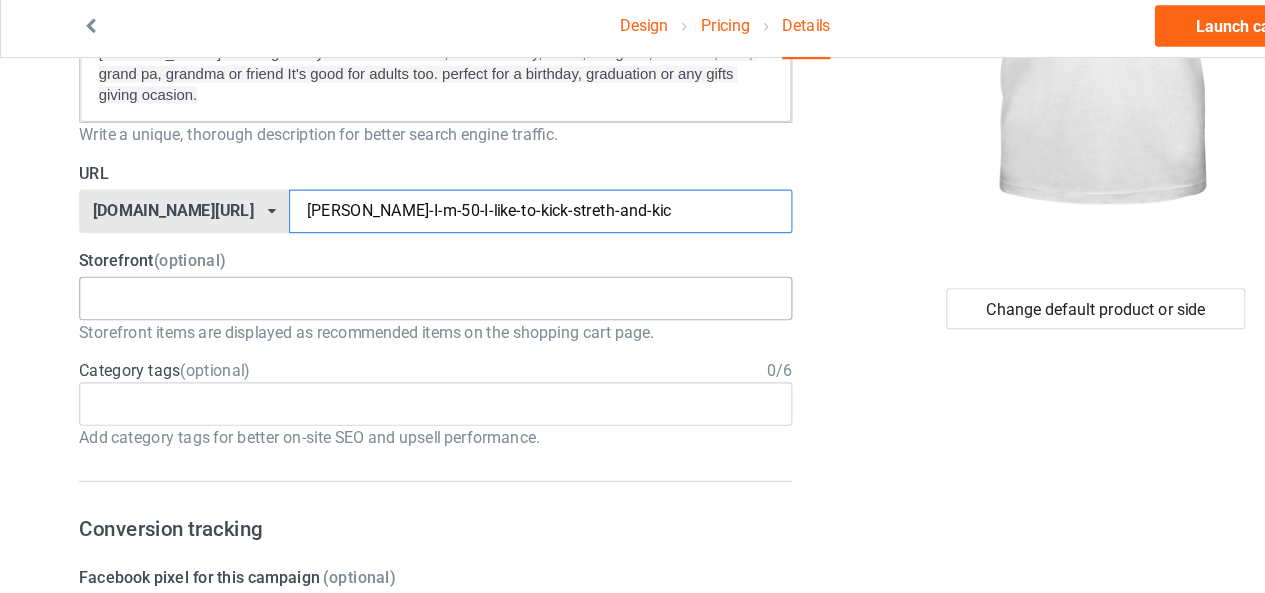 type on "[PERSON_NAME]-I-m-50-I-like-to-kick-streth-and-kic" 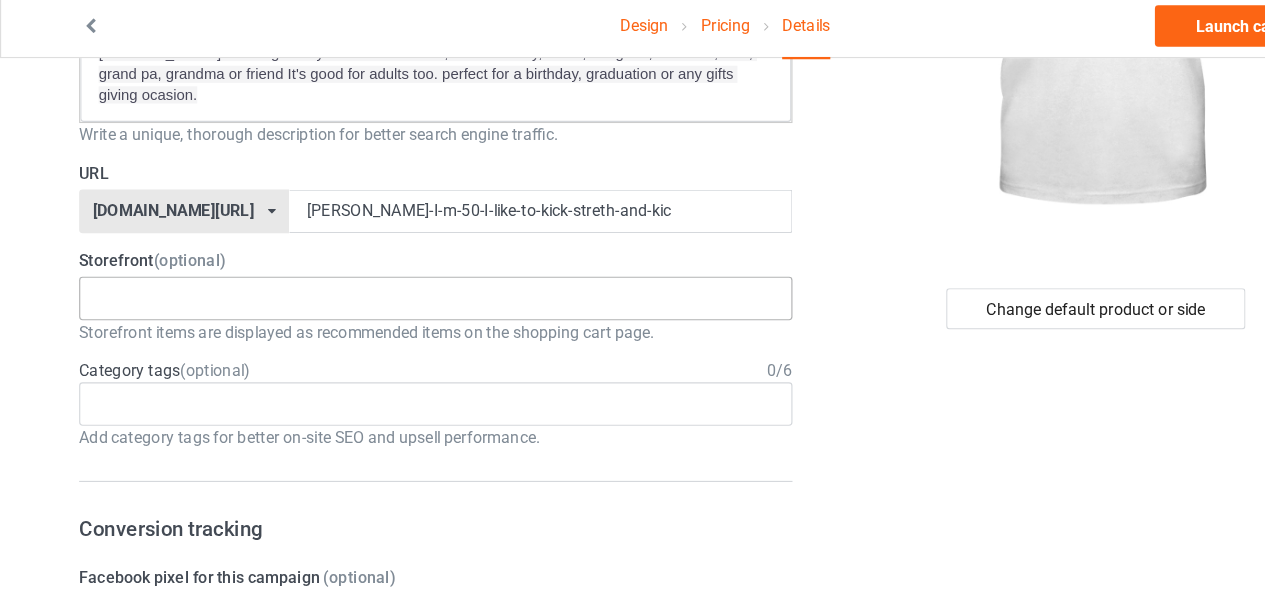 click on "NOWSCOPE USA SHIRTS GOLF SHIRTS 688a13e4e892fe00316a11eb 66e84a114894be002ed1068d 66e847864894be002ed1068c" at bounding box center (380, 268) 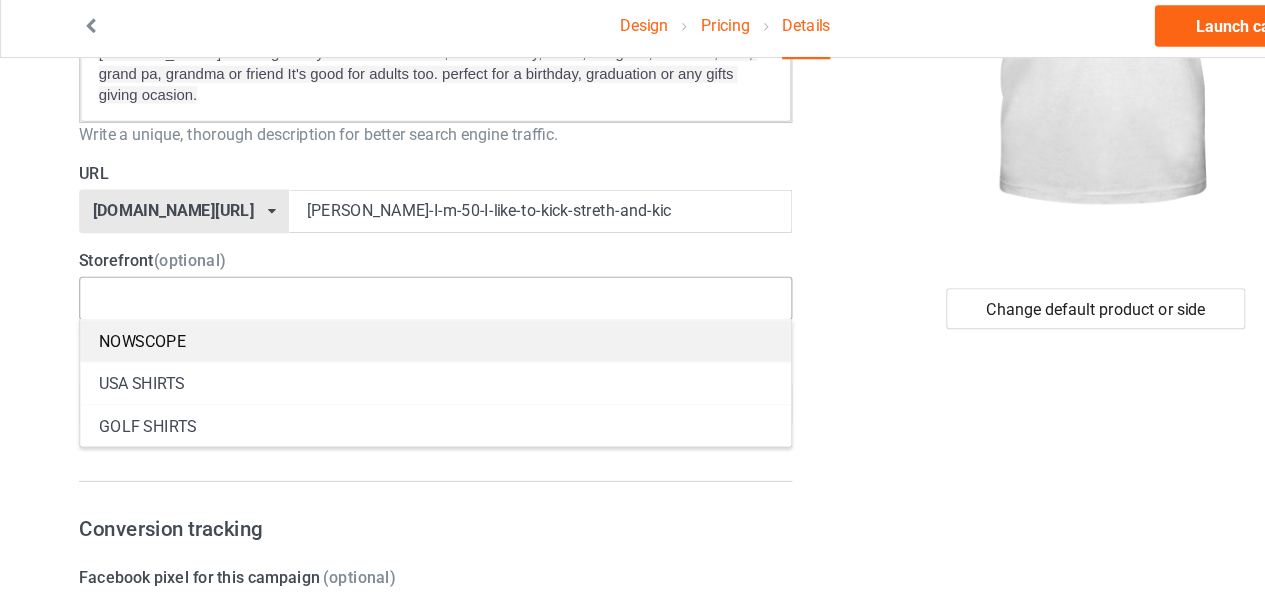 click on "NOWSCOPE" at bounding box center (380, 304) 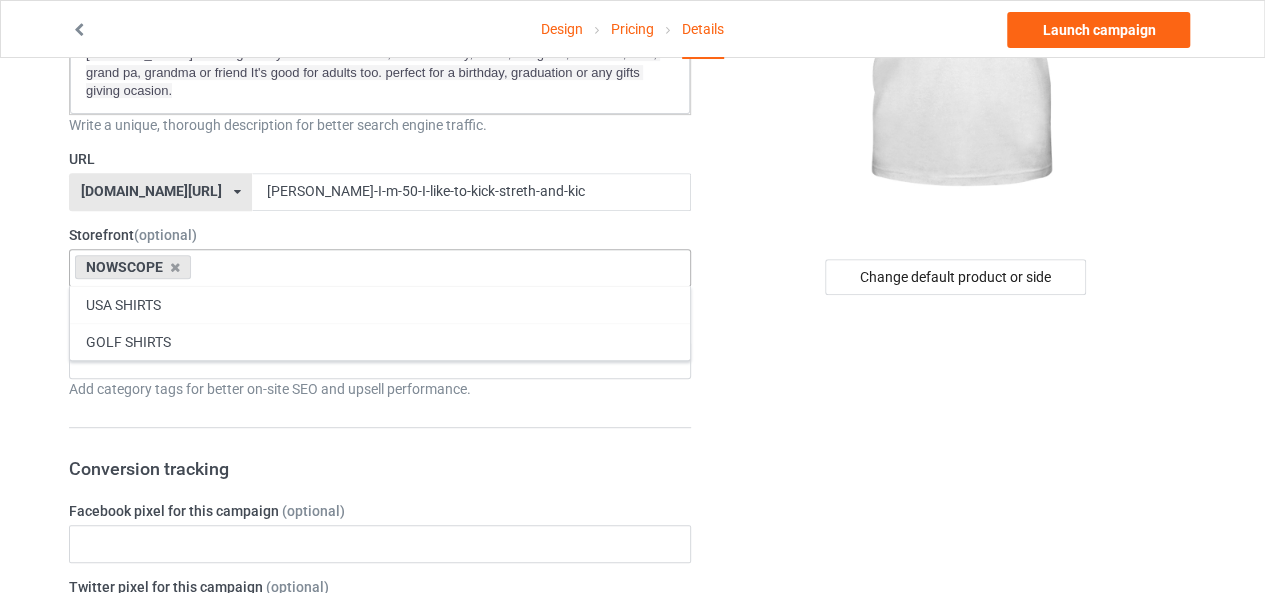 click at bounding box center (957, 4) 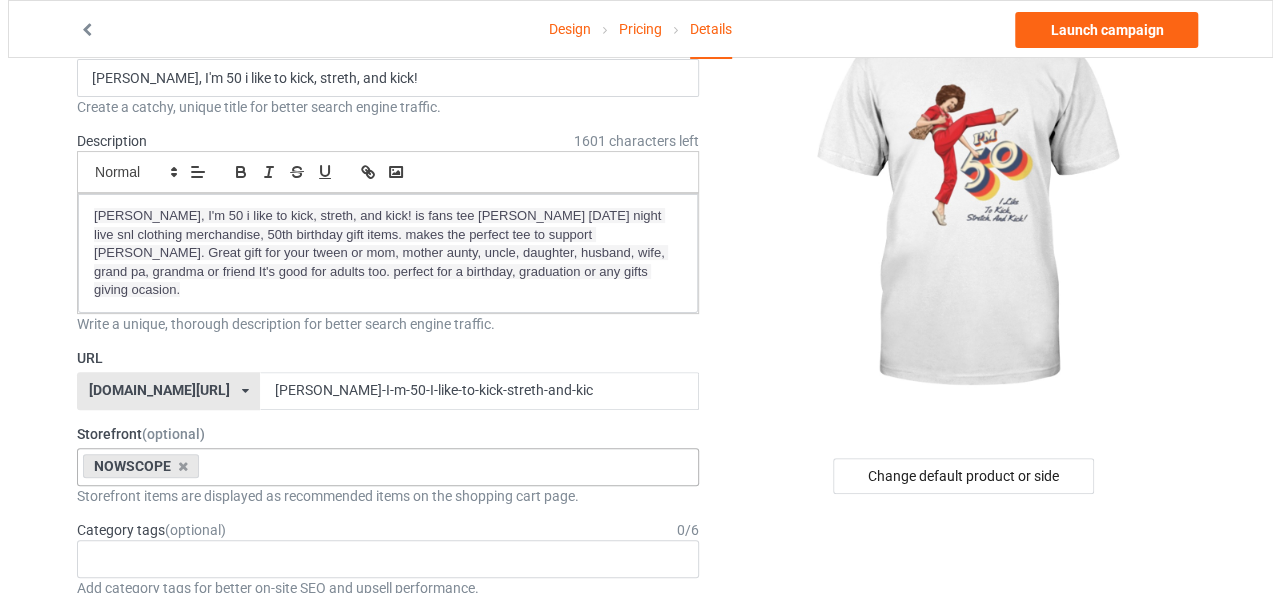 scroll, scrollTop: 0, scrollLeft: 0, axis: both 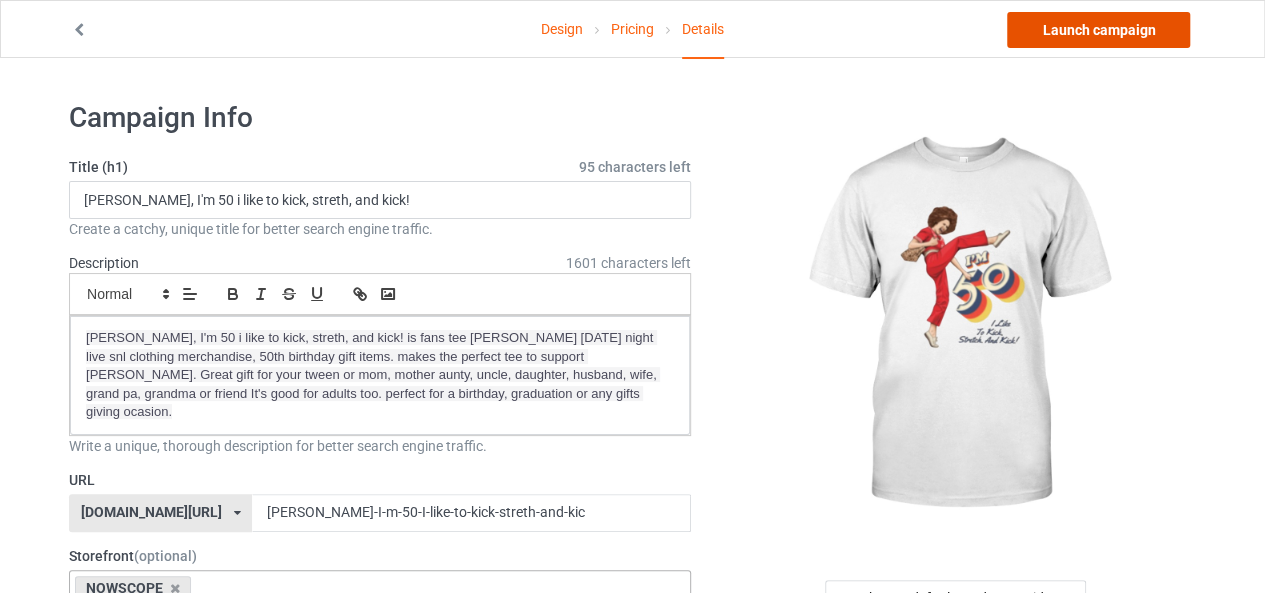 click on "Launch campaign" at bounding box center (1098, 30) 